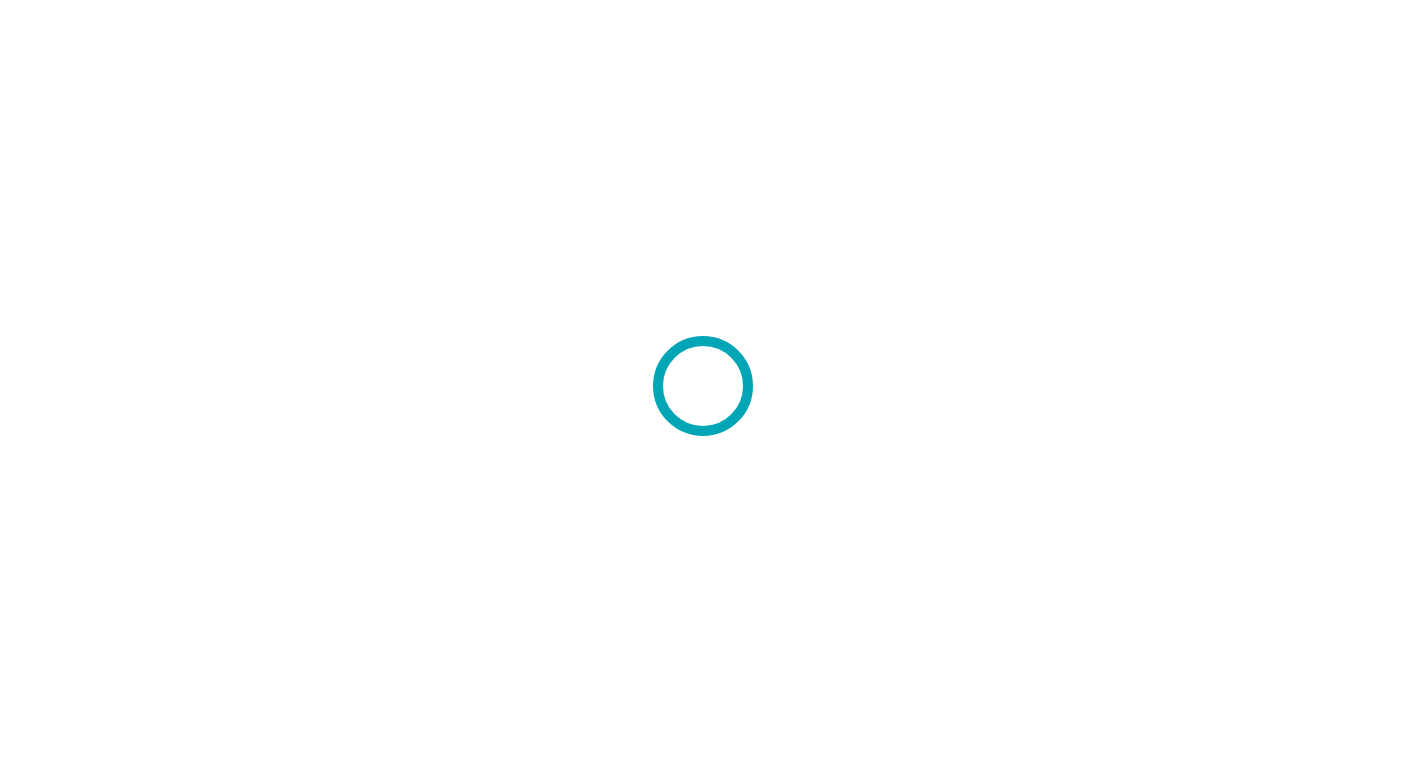 scroll, scrollTop: 0, scrollLeft: 0, axis: both 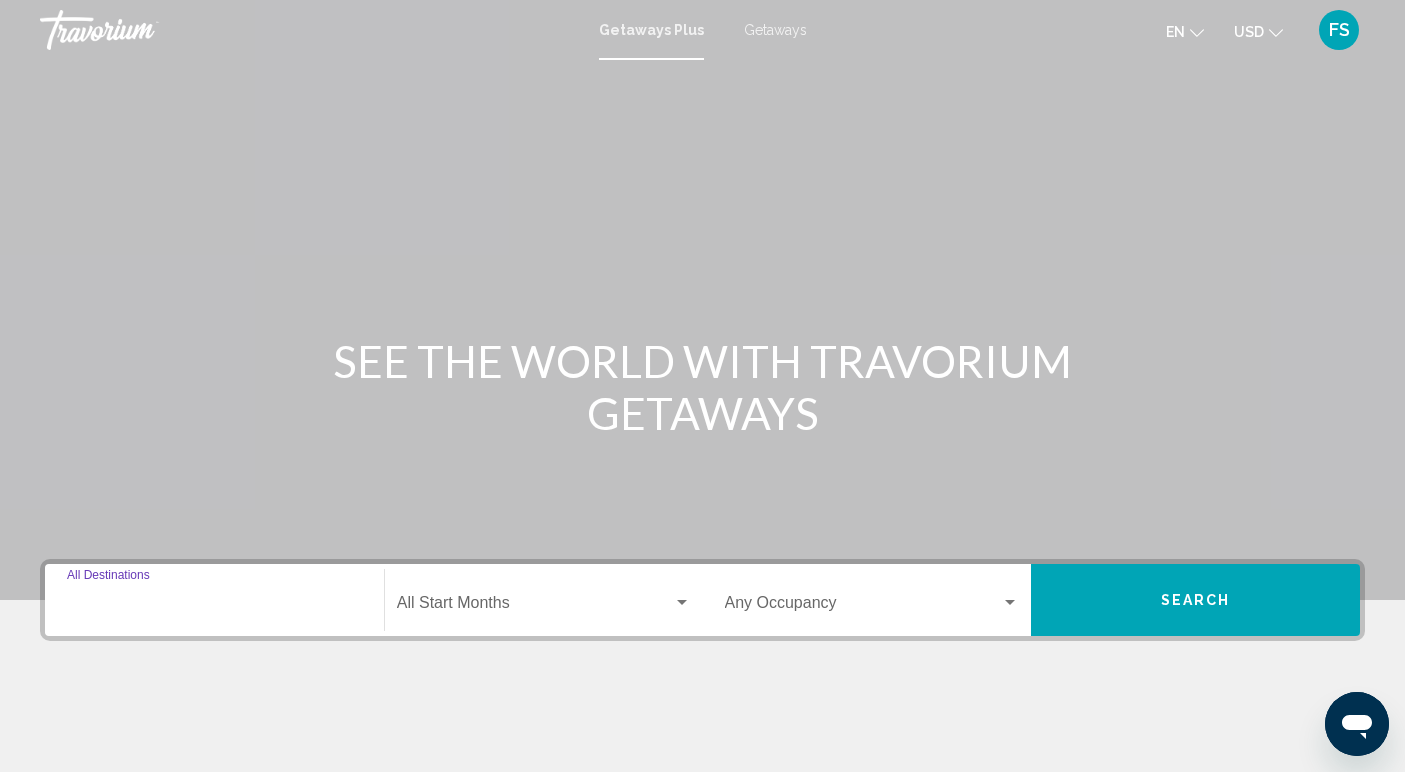 click on "Destination All Destinations" at bounding box center [214, 607] 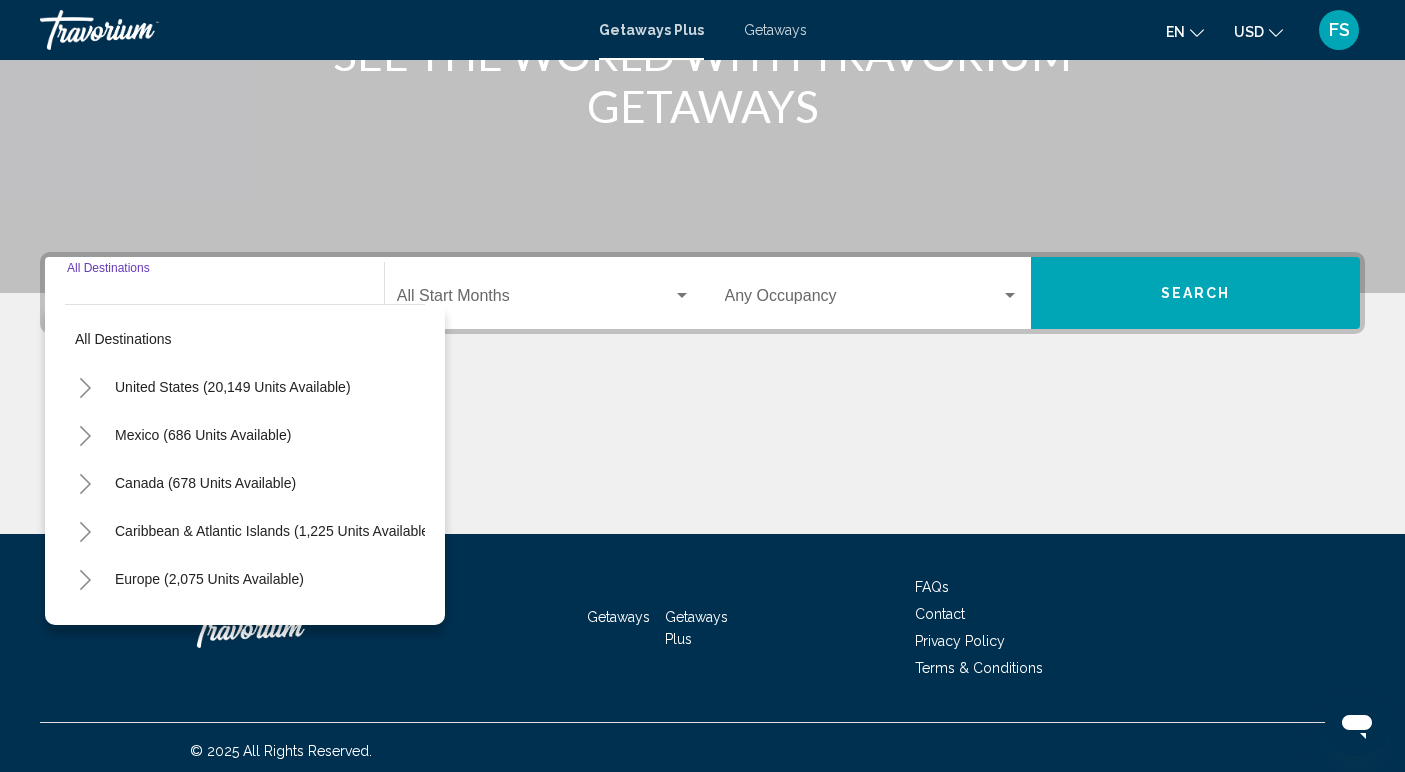 scroll, scrollTop: 314, scrollLeft: 0, axis: vertical 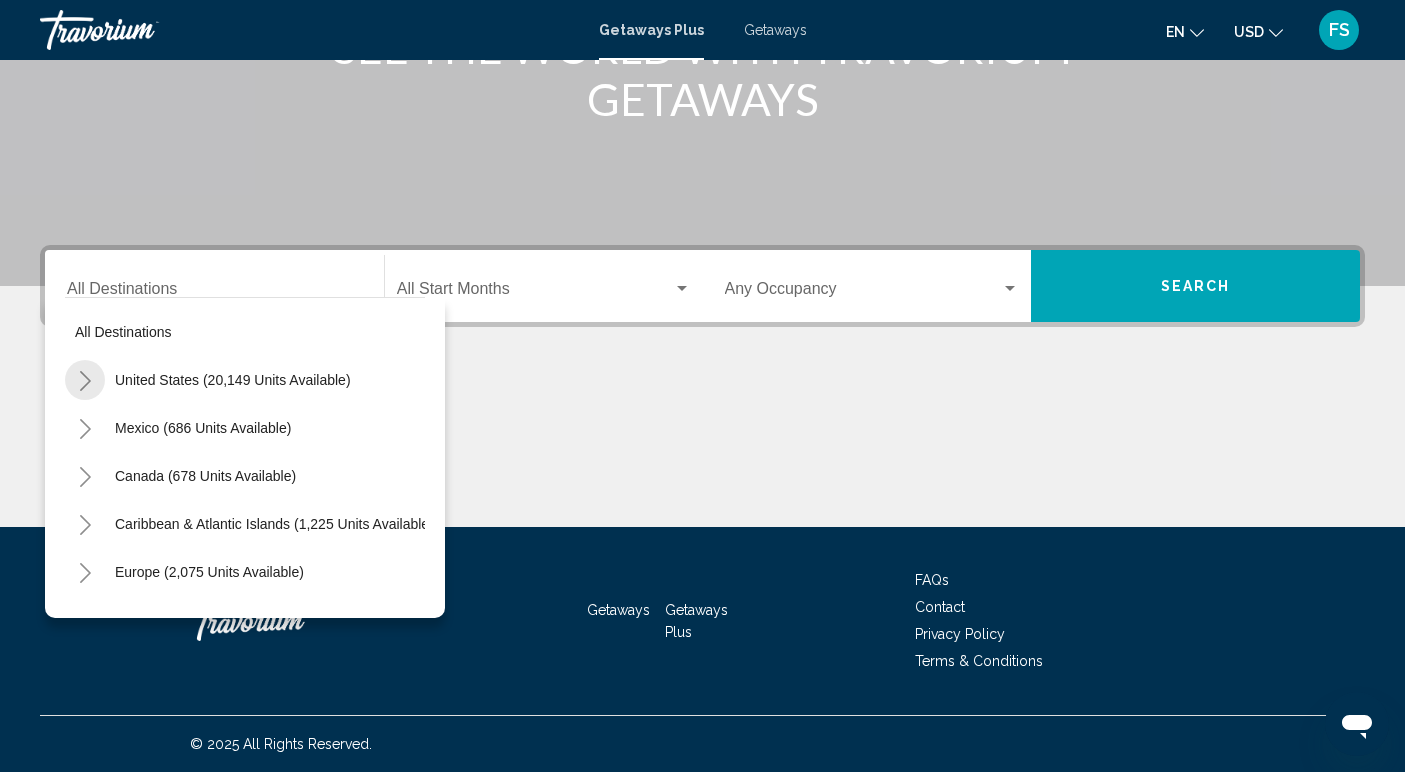 click 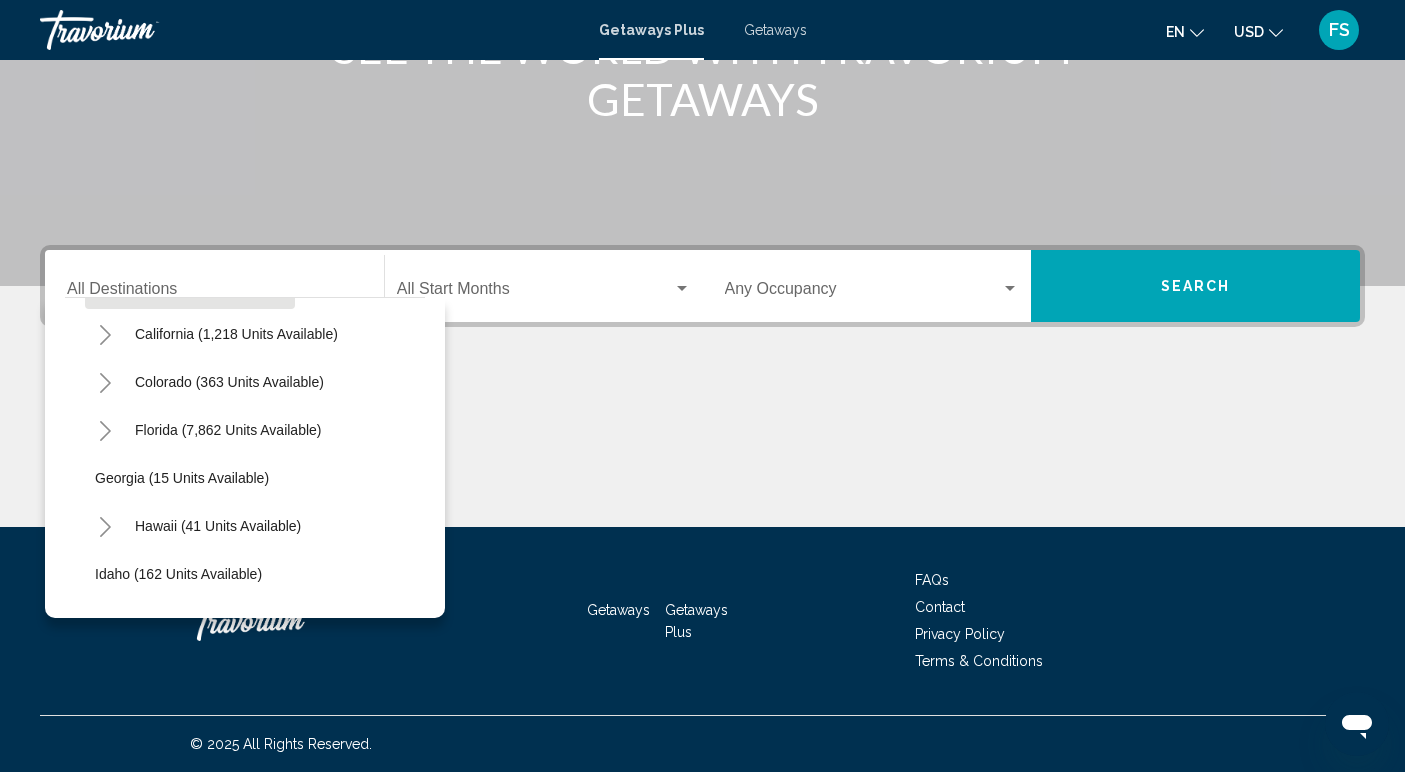 scroll, scrollTop: 237, scrollLeft: 0, axis: vertical 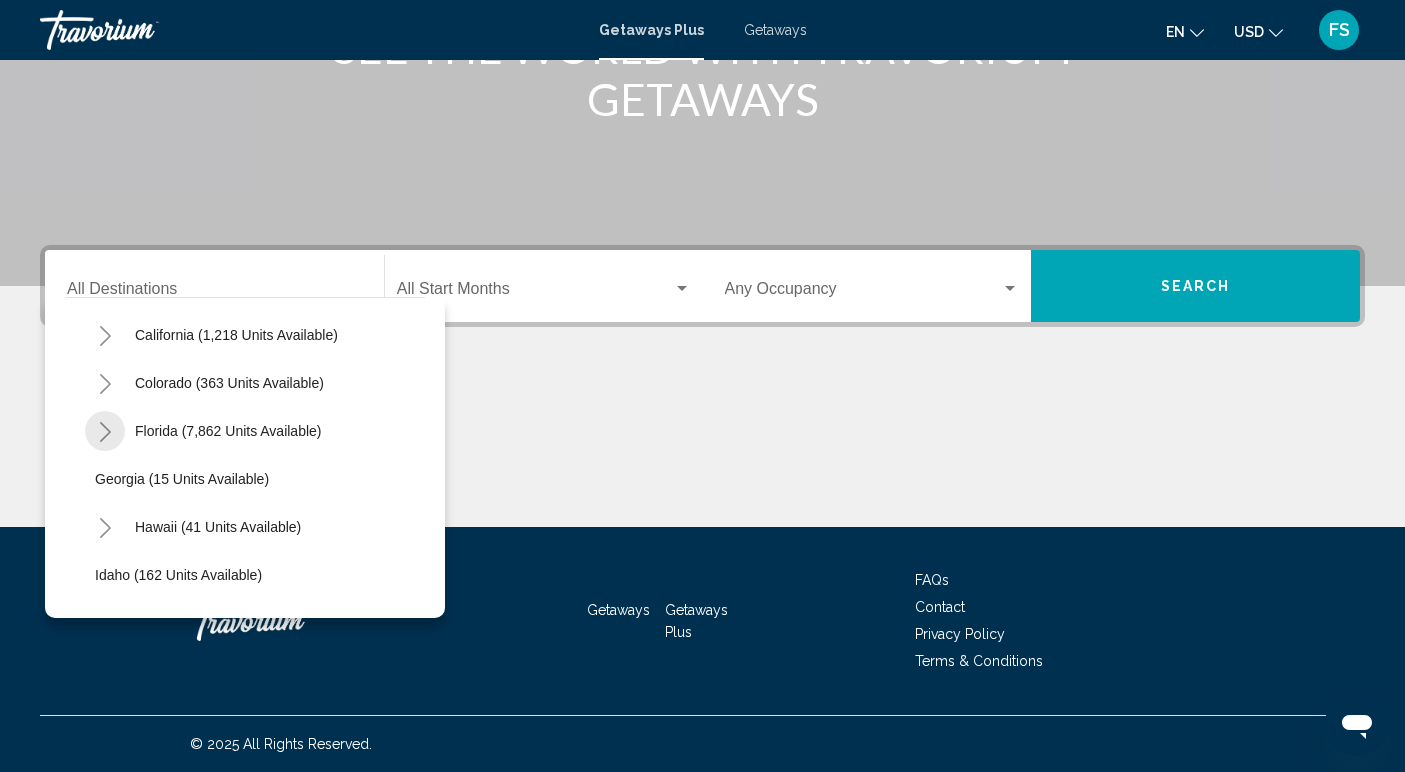 click 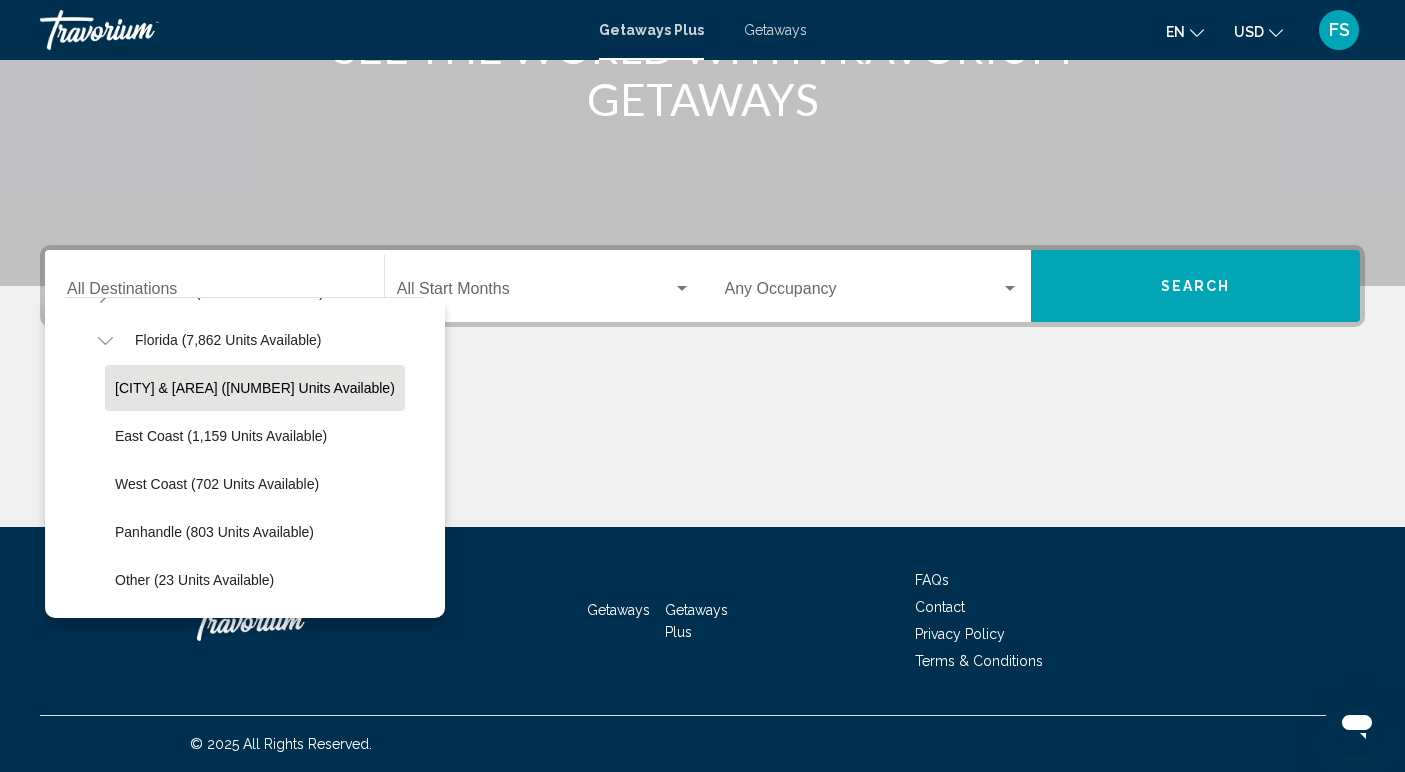 scroll, scrollTop: 329, scrollLeft: 0, axis: vertical 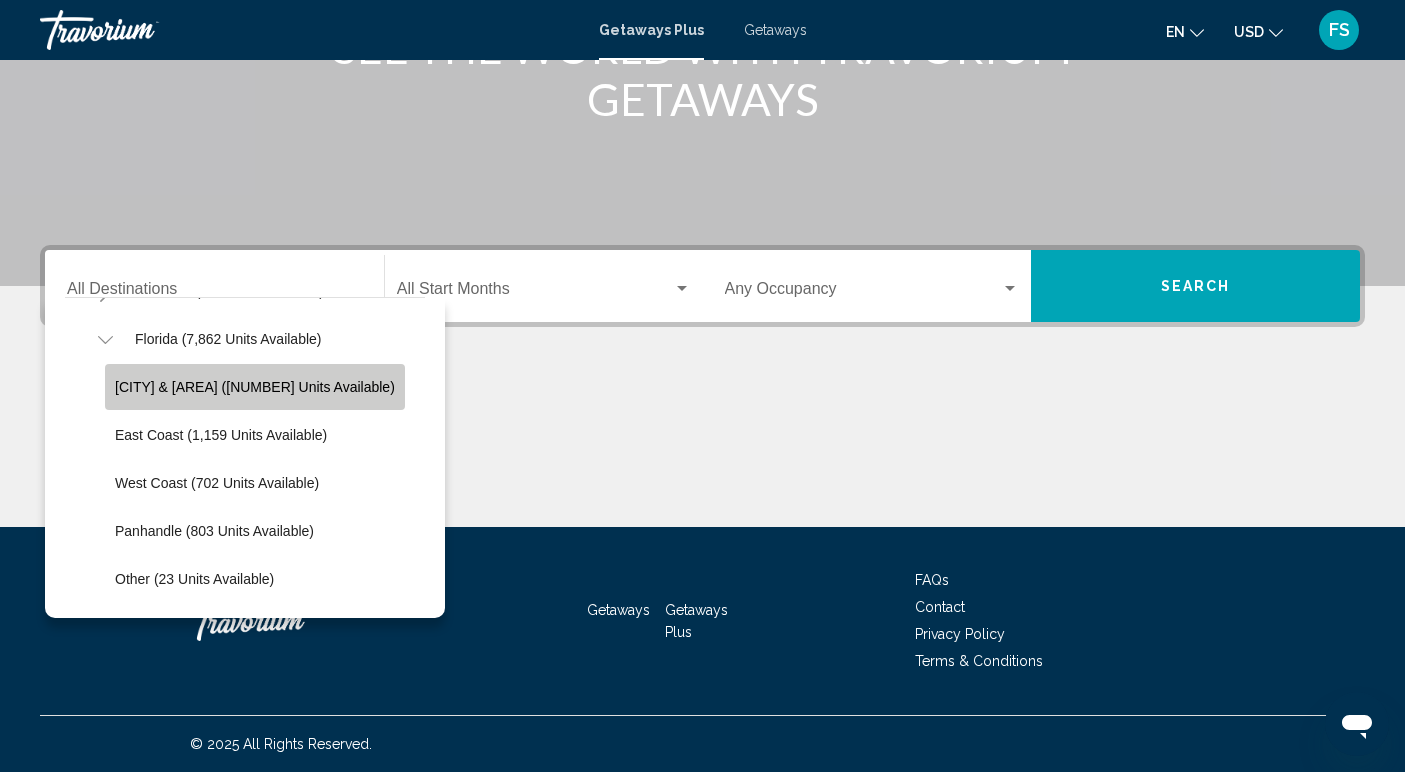 click on "Orlando & Disney Area (5,175 units available)" 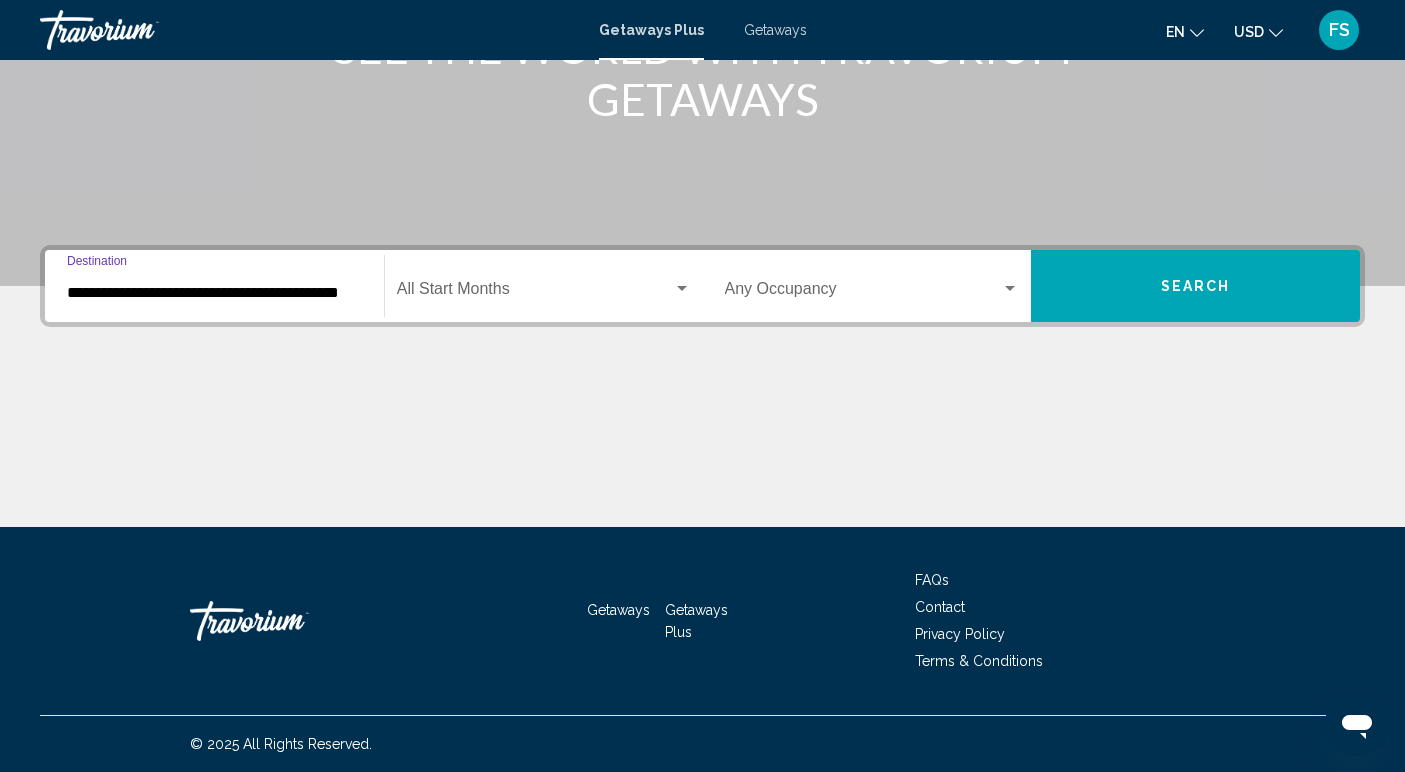 click on "Start Month All Start Months" 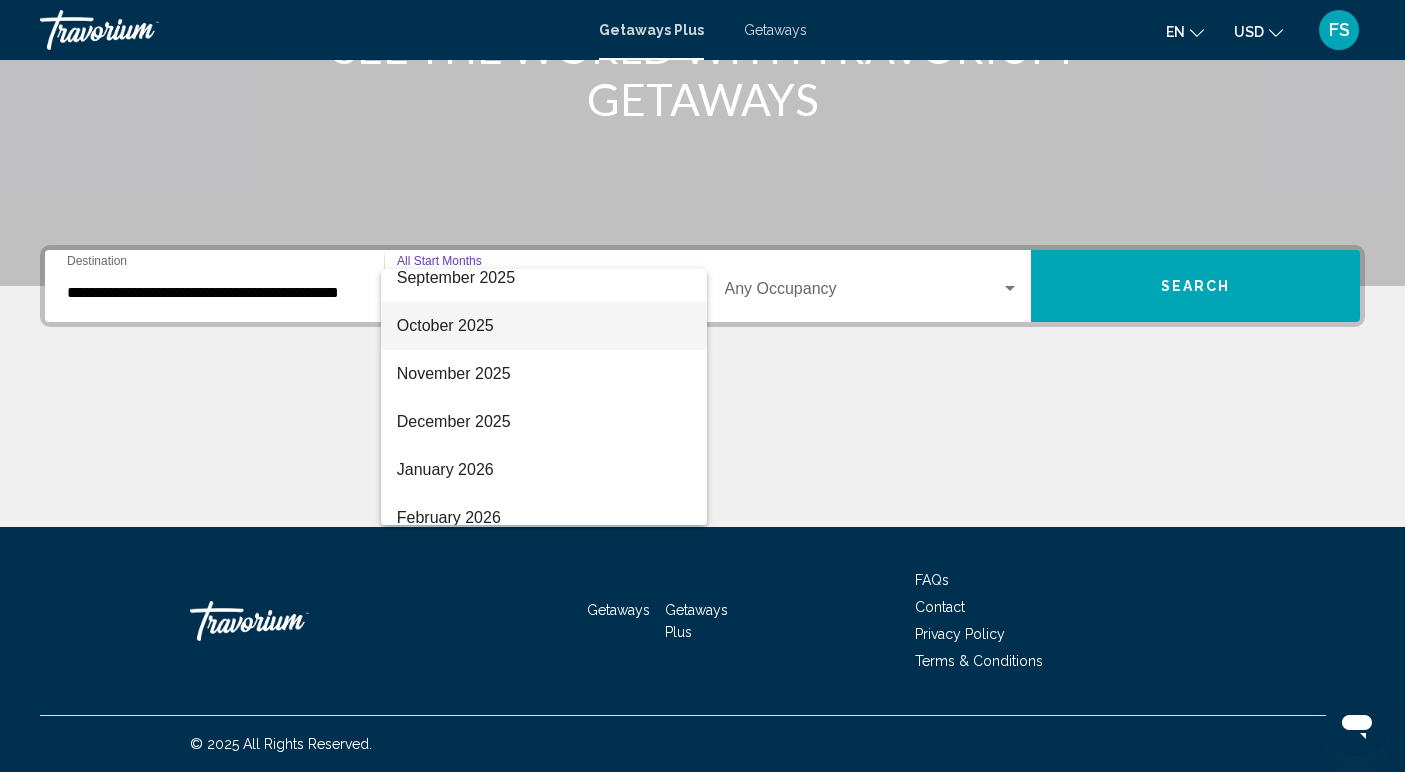 scroll, scrollTop: 165, scrollLeft: 0, axis: vertical 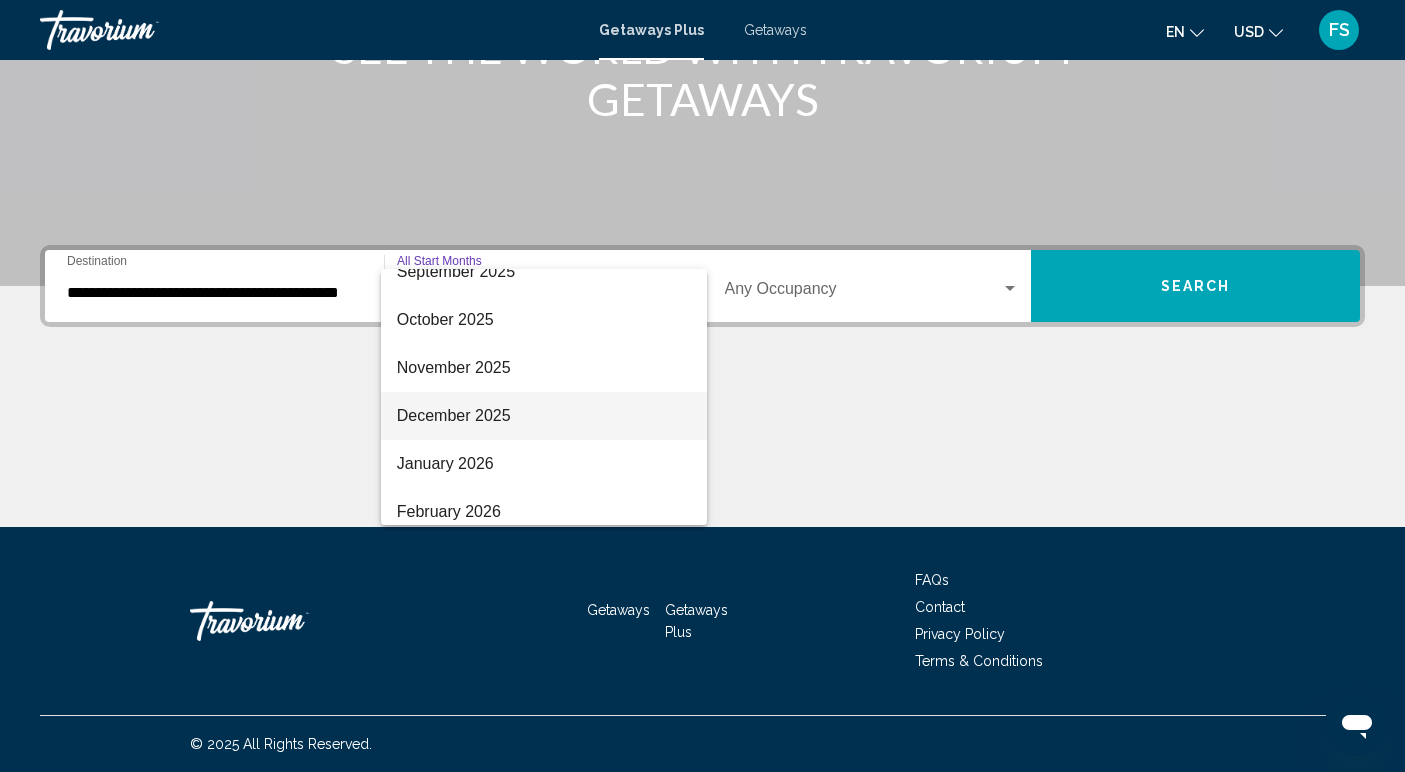click on "December 2025" at bounding box center (544, 416) 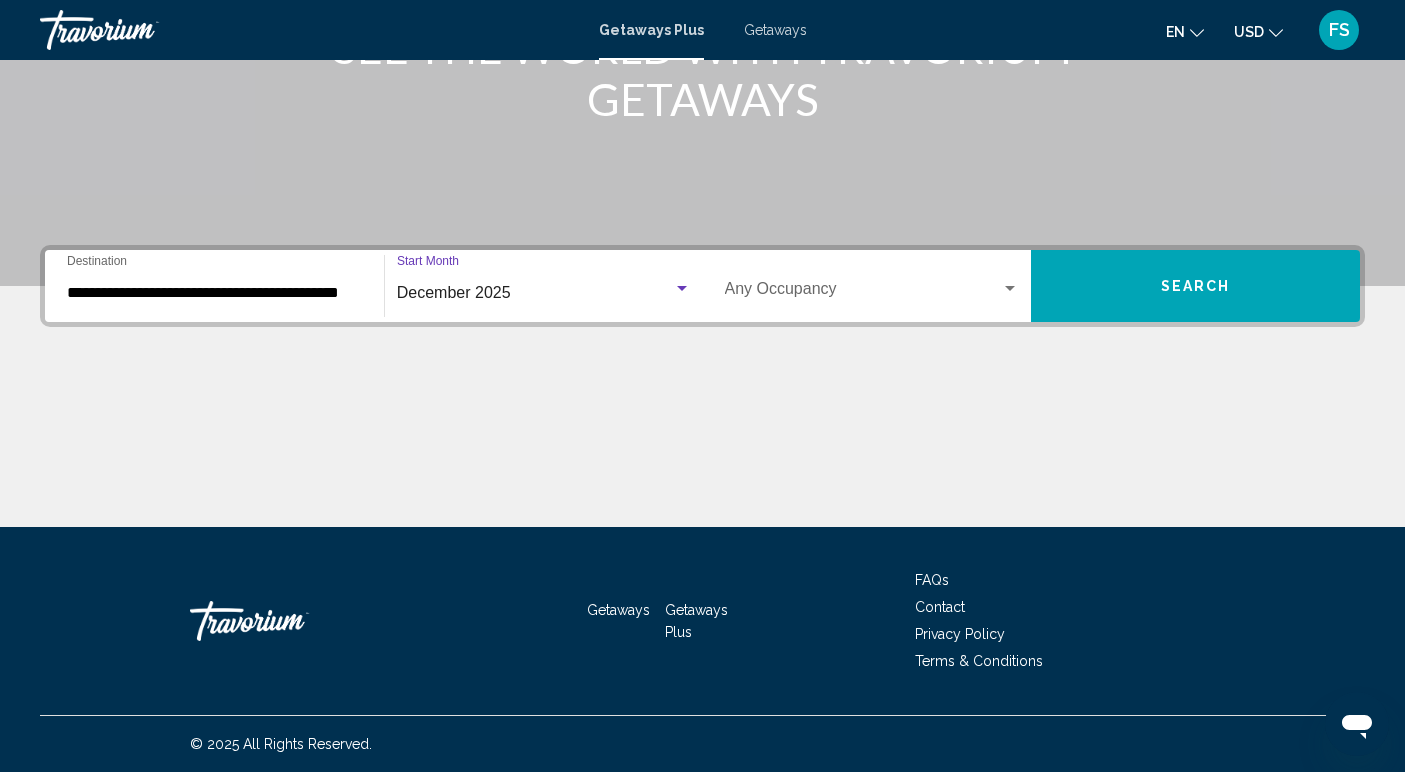 click at bounding box center (863, 293) 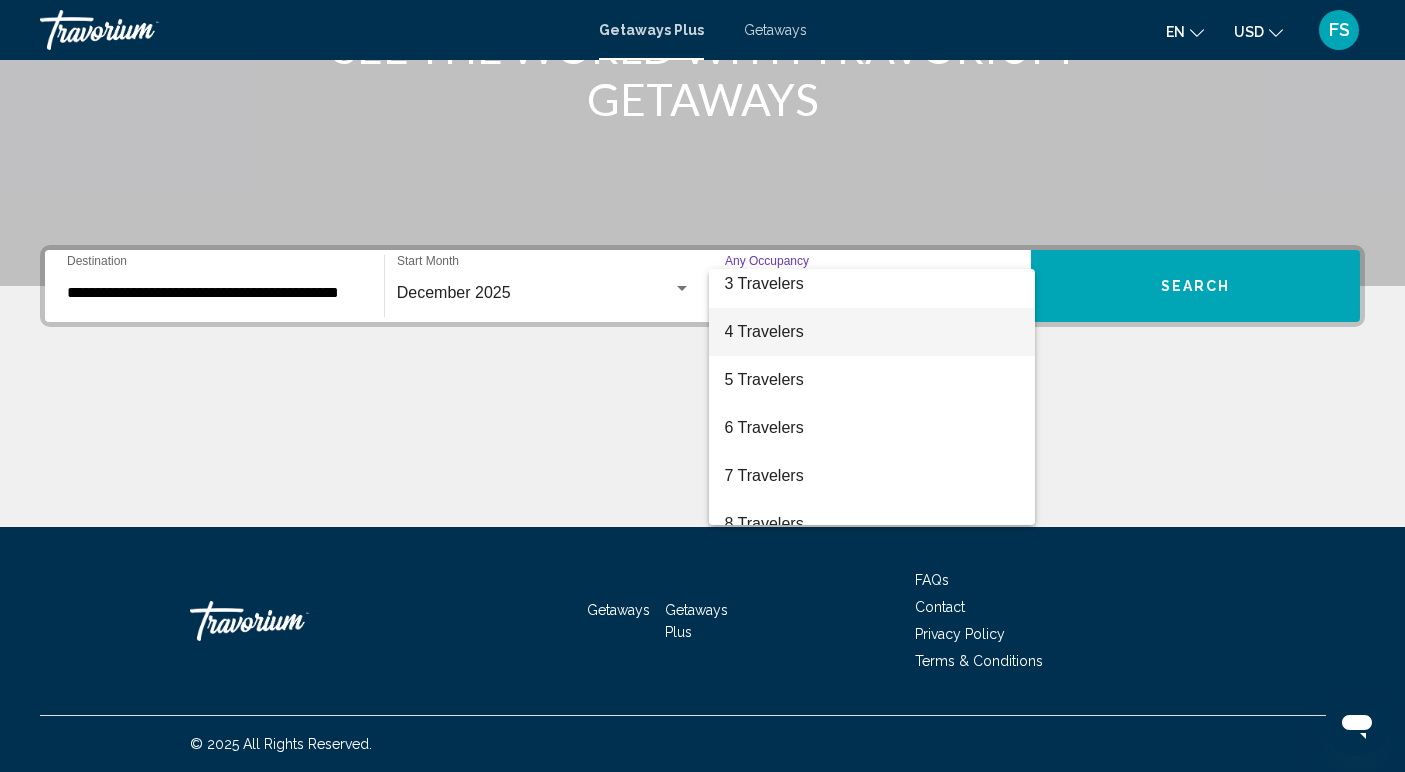 scroll, scrollTop: 117, scrollLeft: 0, axis: vertical 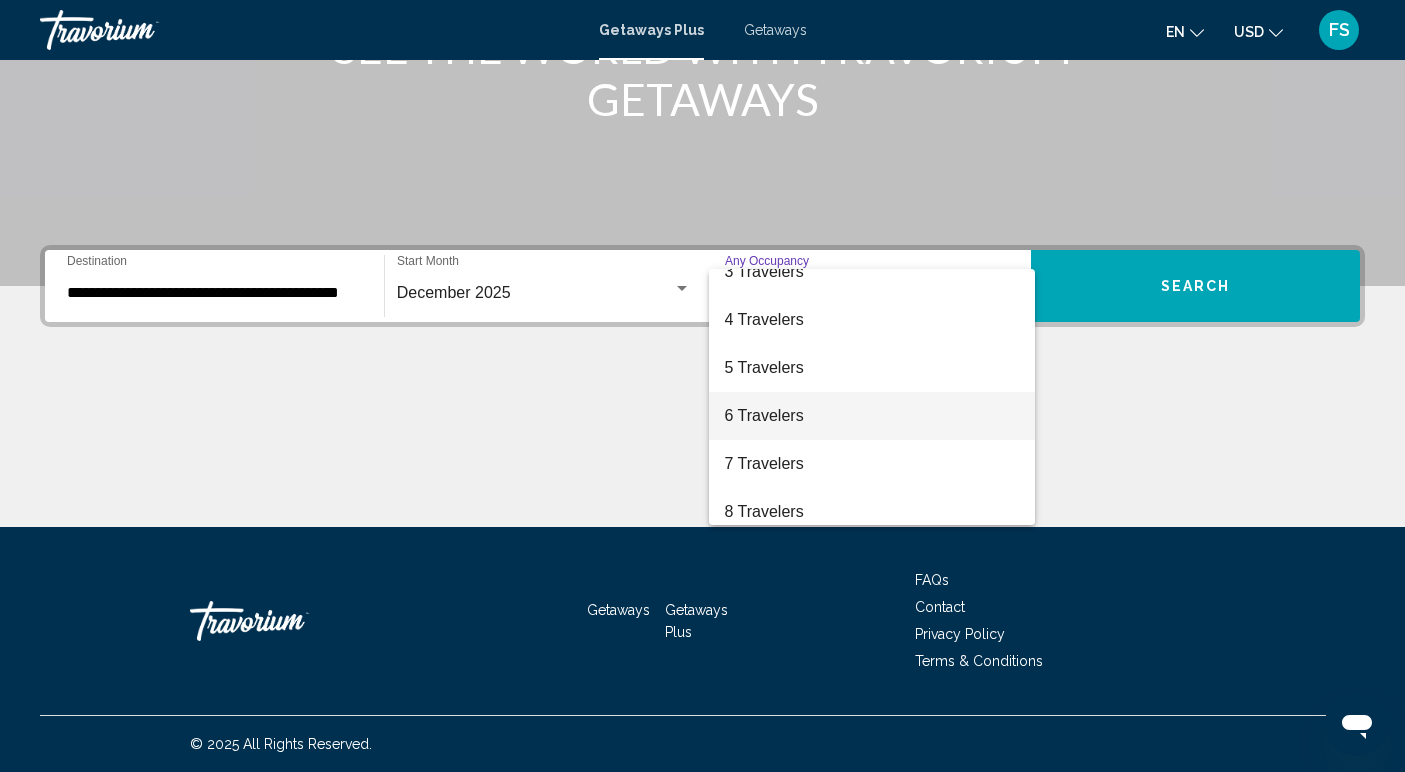 click on "6 Travelers" at bounding box center (872, 416) 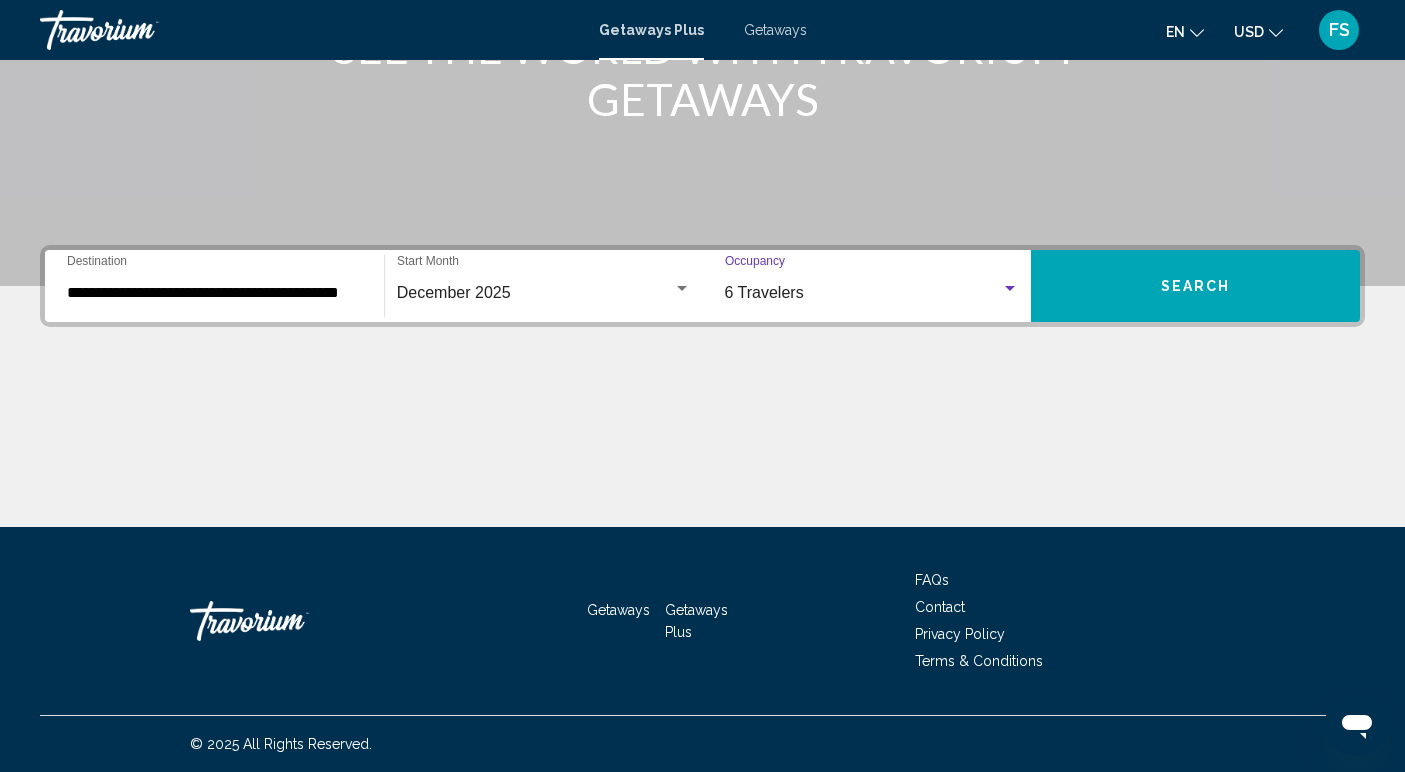 click on "Search" at bounding box center (1195, 286) 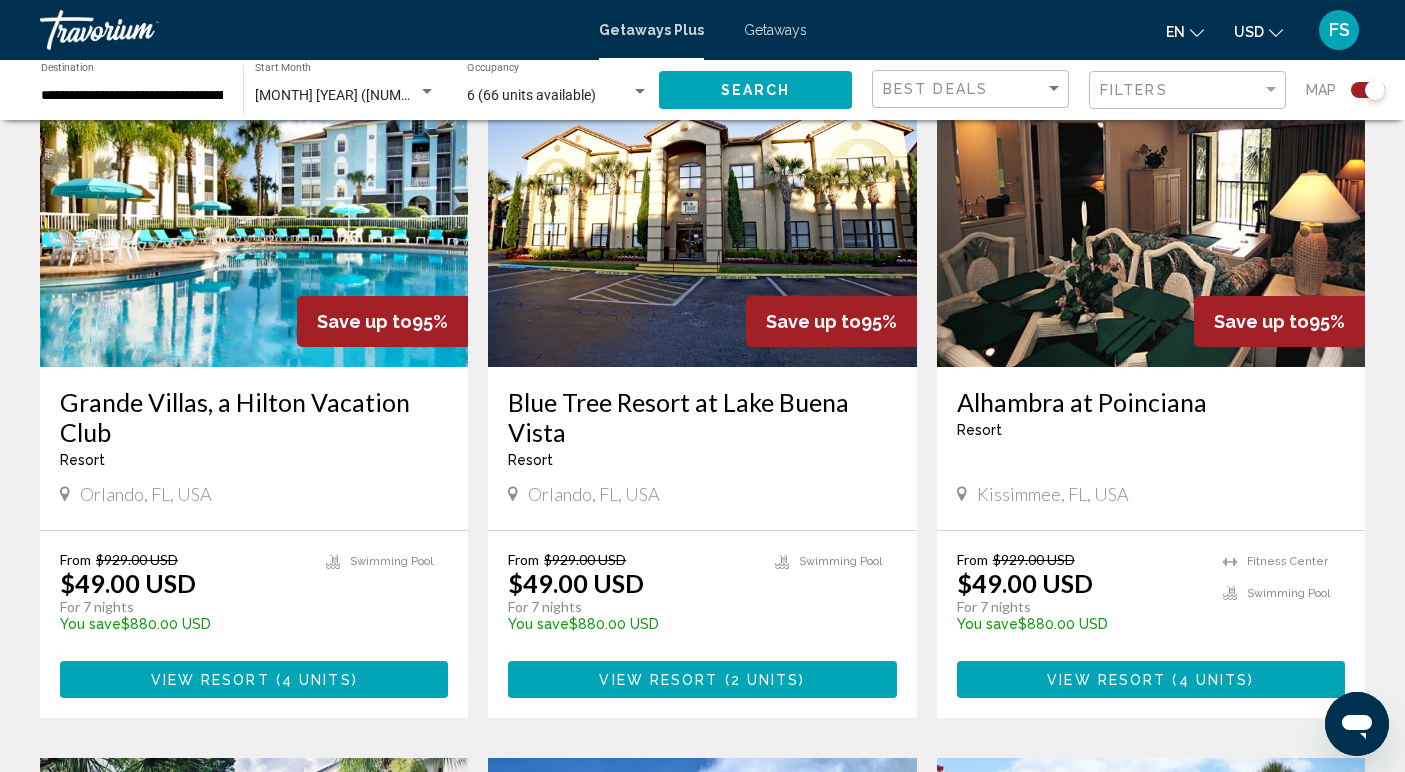 scroll, scrollTop: 790, scrollLeft: 0, axis: vertical 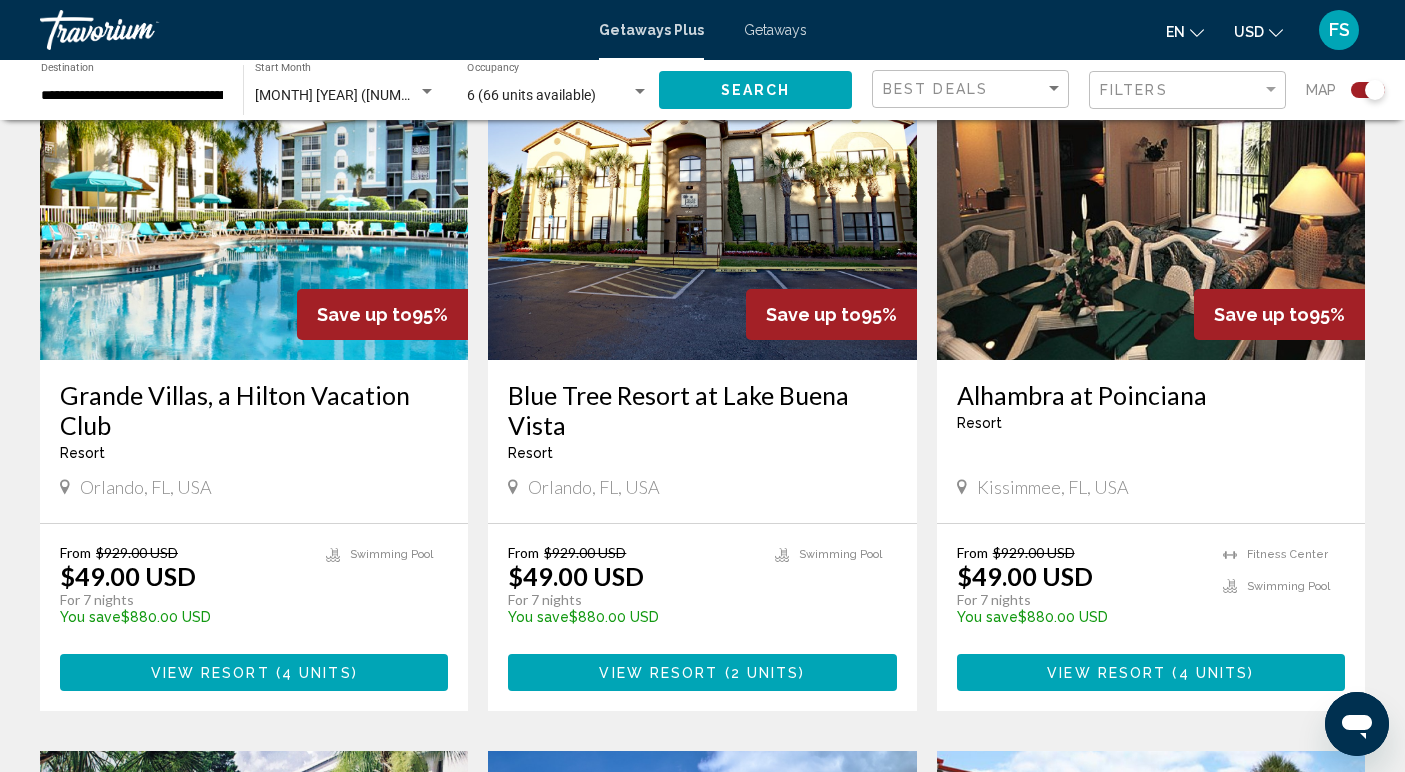 click on "View Resort    ( 4 units )" at bounding box center (254, 672) 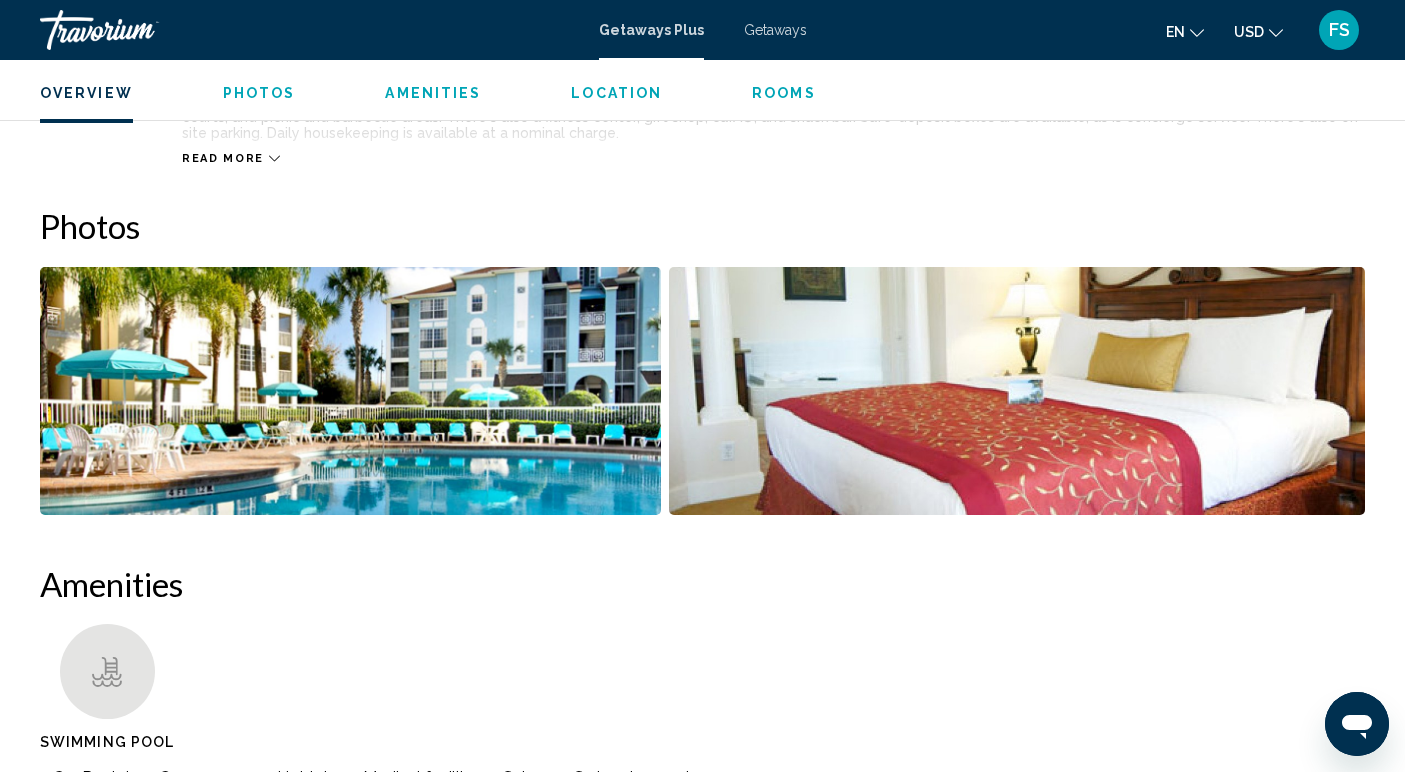 scroll, scrollTop: 807, scrollLeft: 0, axis: vertical 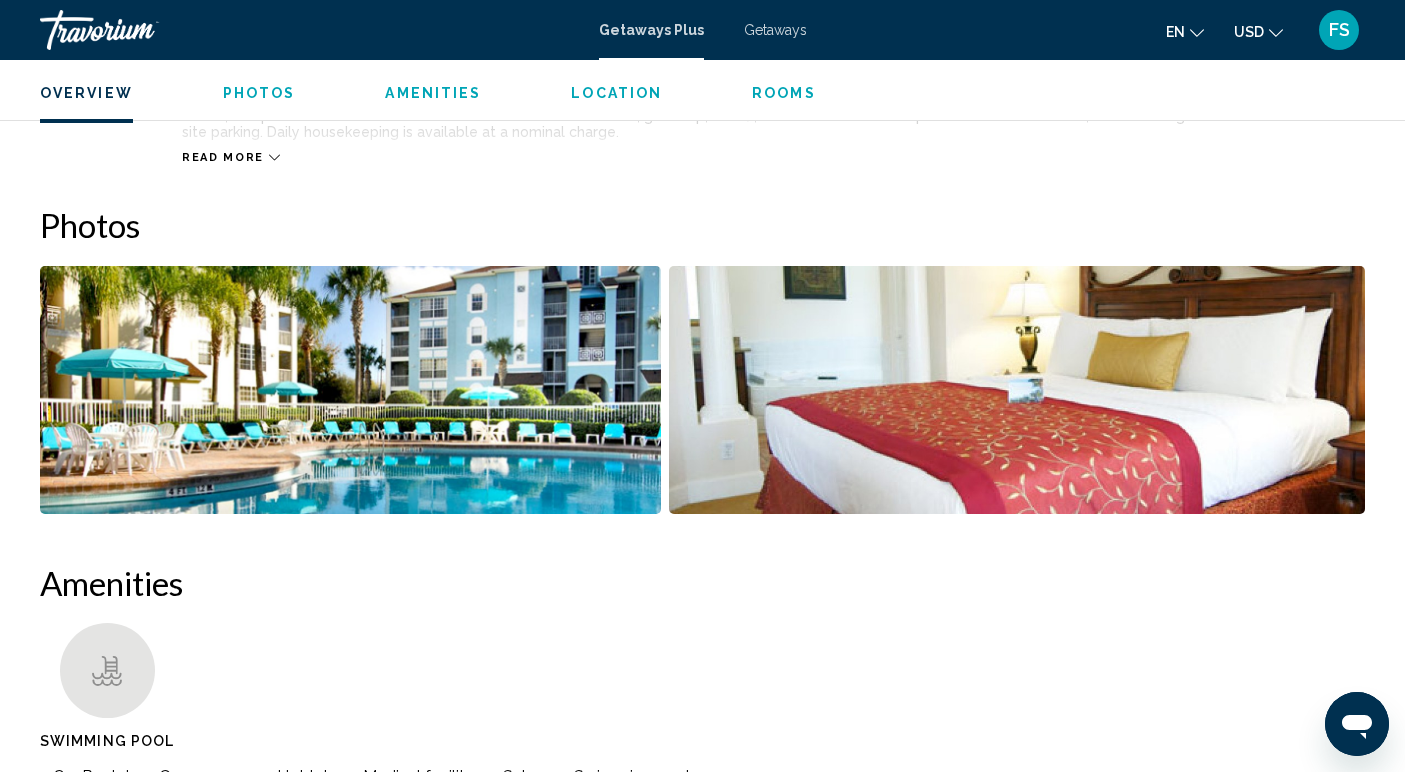 click at bounding box center [350, 390] 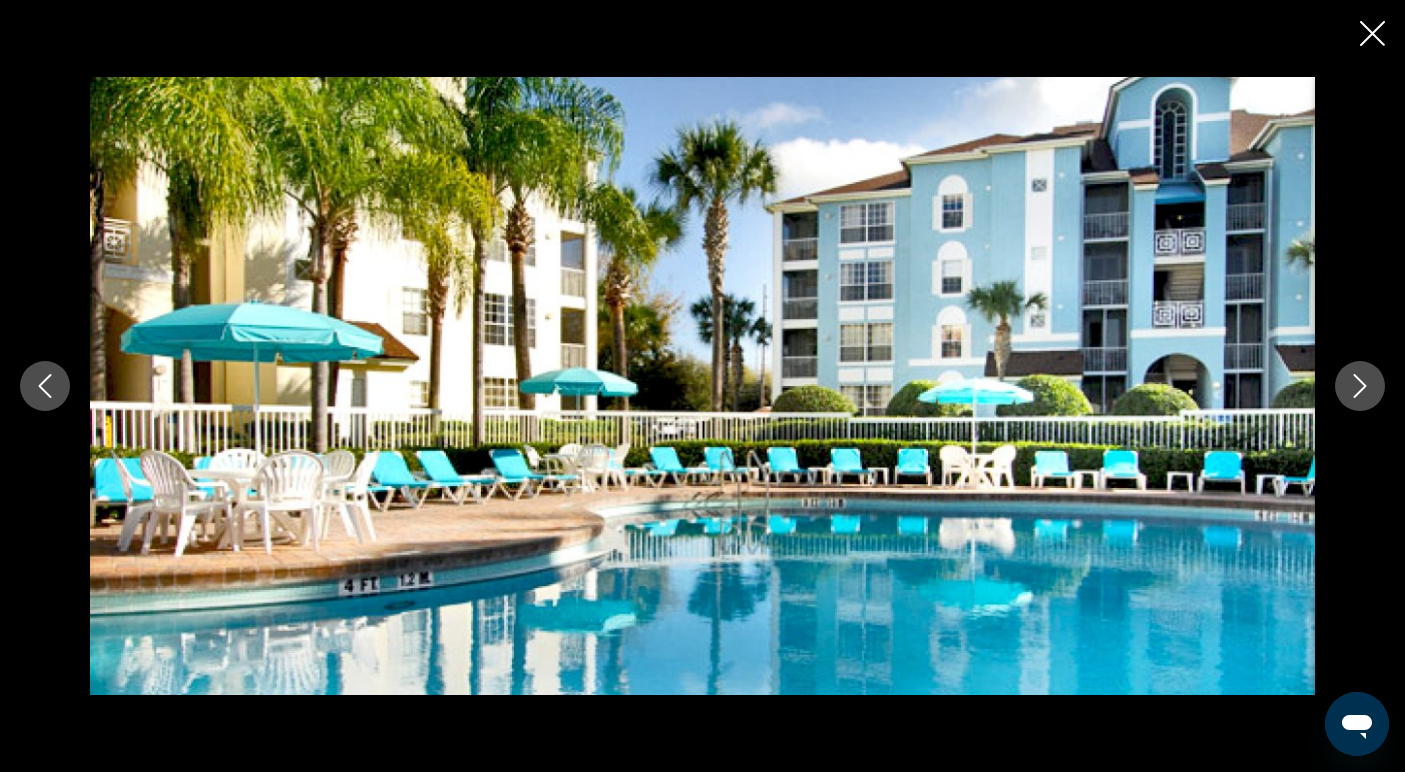 click 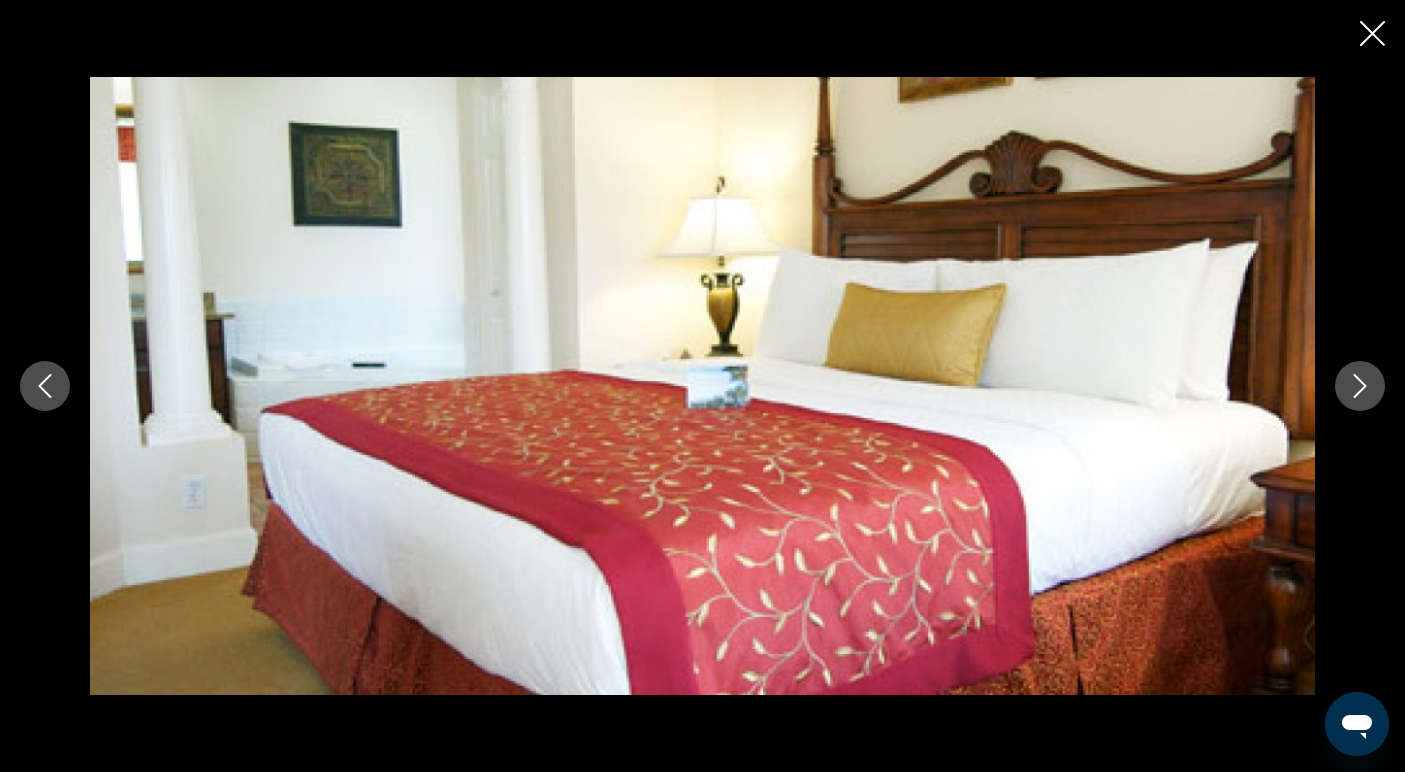 click 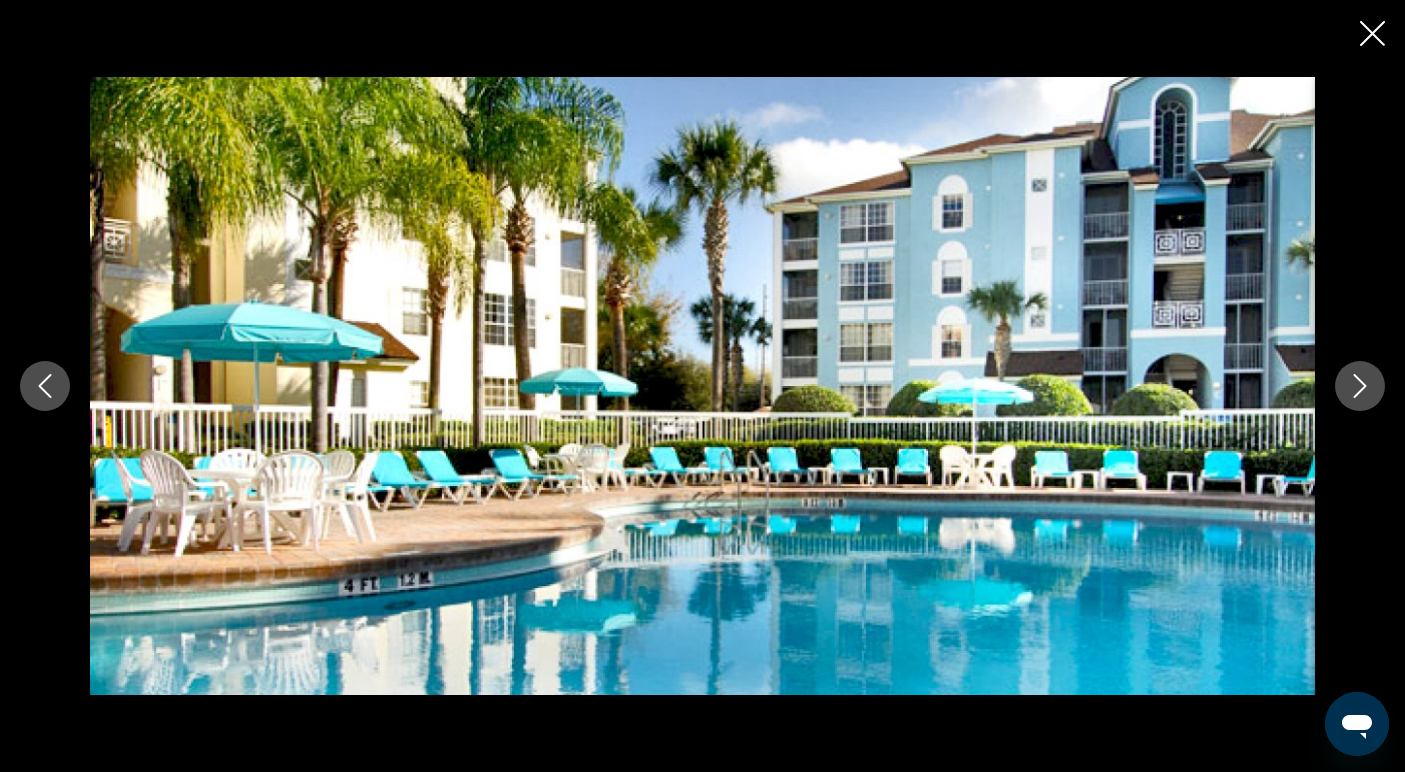 scroll, scrollTop: 1364, scrollLeft: 0, axis: vertical 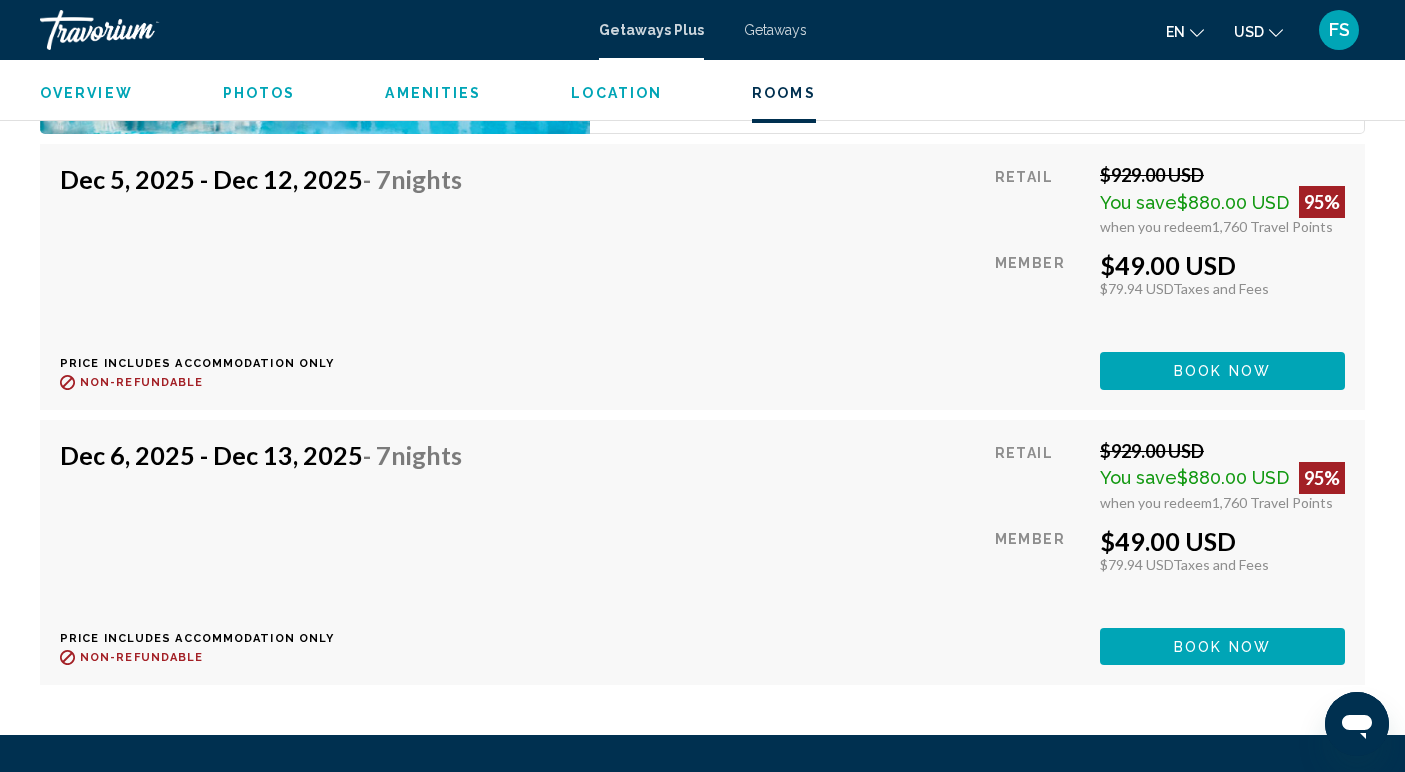 click on "Book now" at bounding box center (1222, 370) 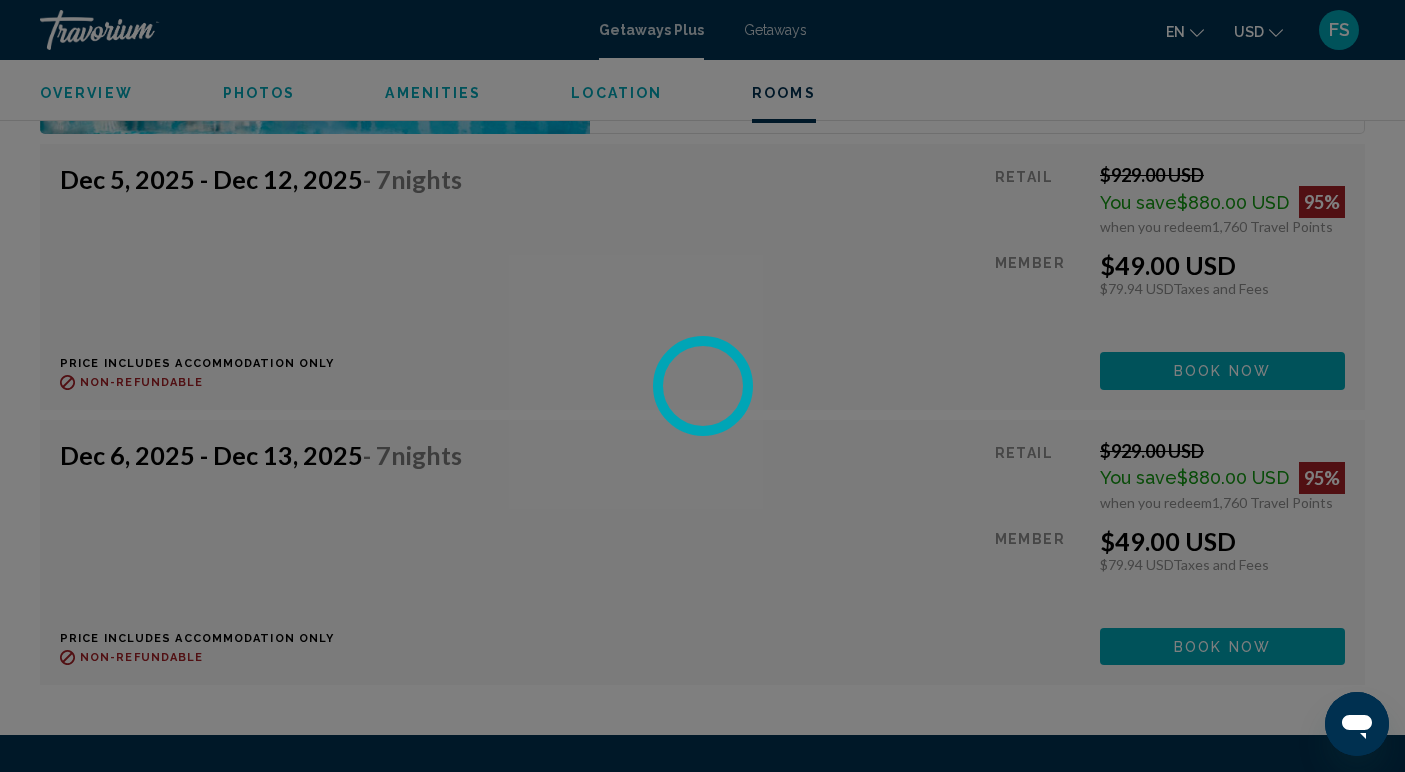scroll, scrollTop: 0, scrollLeft: 0, axis: both 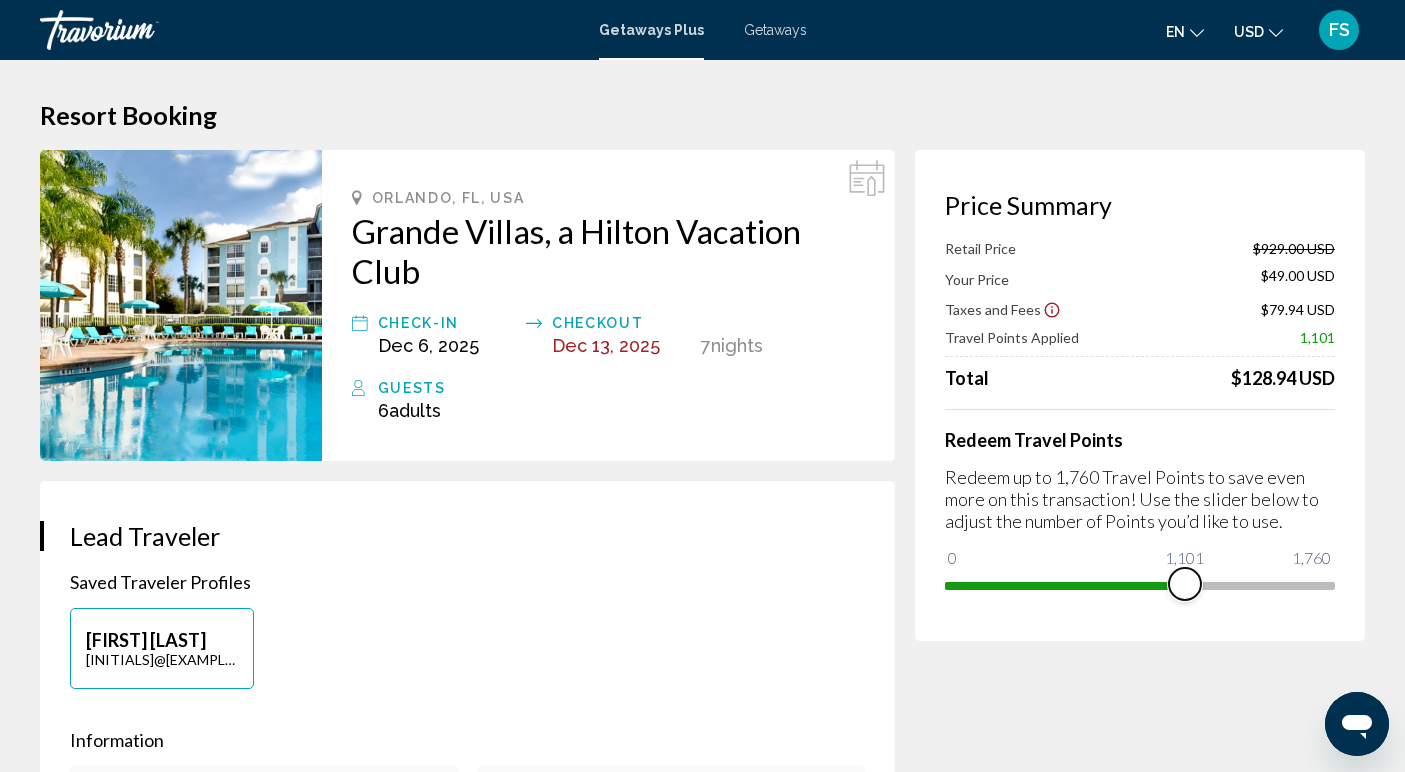 drag, startPoint x: 1318, startPoint y: 586, endPoint x: 1185, endPoint y: 602, distance: 133.95895 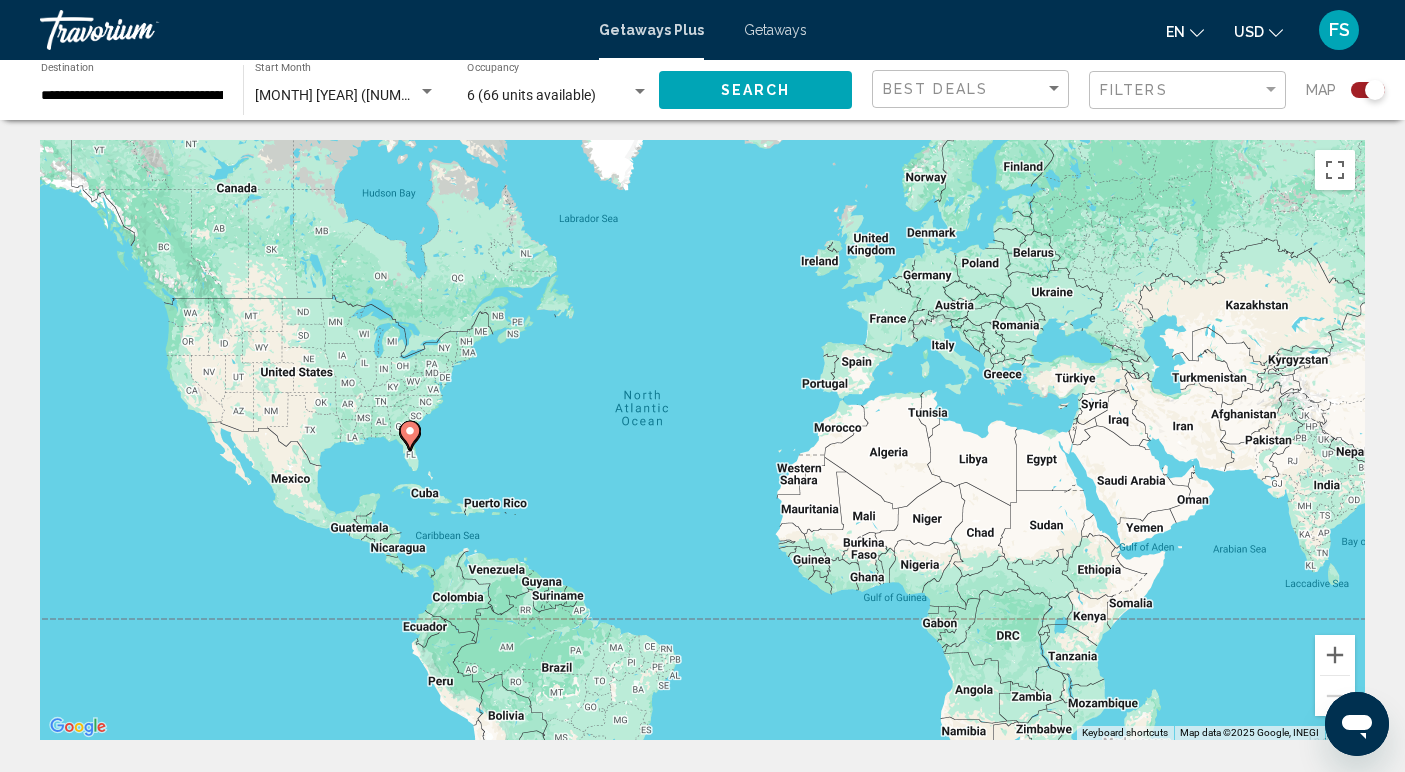 click on "December 2025 (115 units available)" at bounding box center (391, 95) 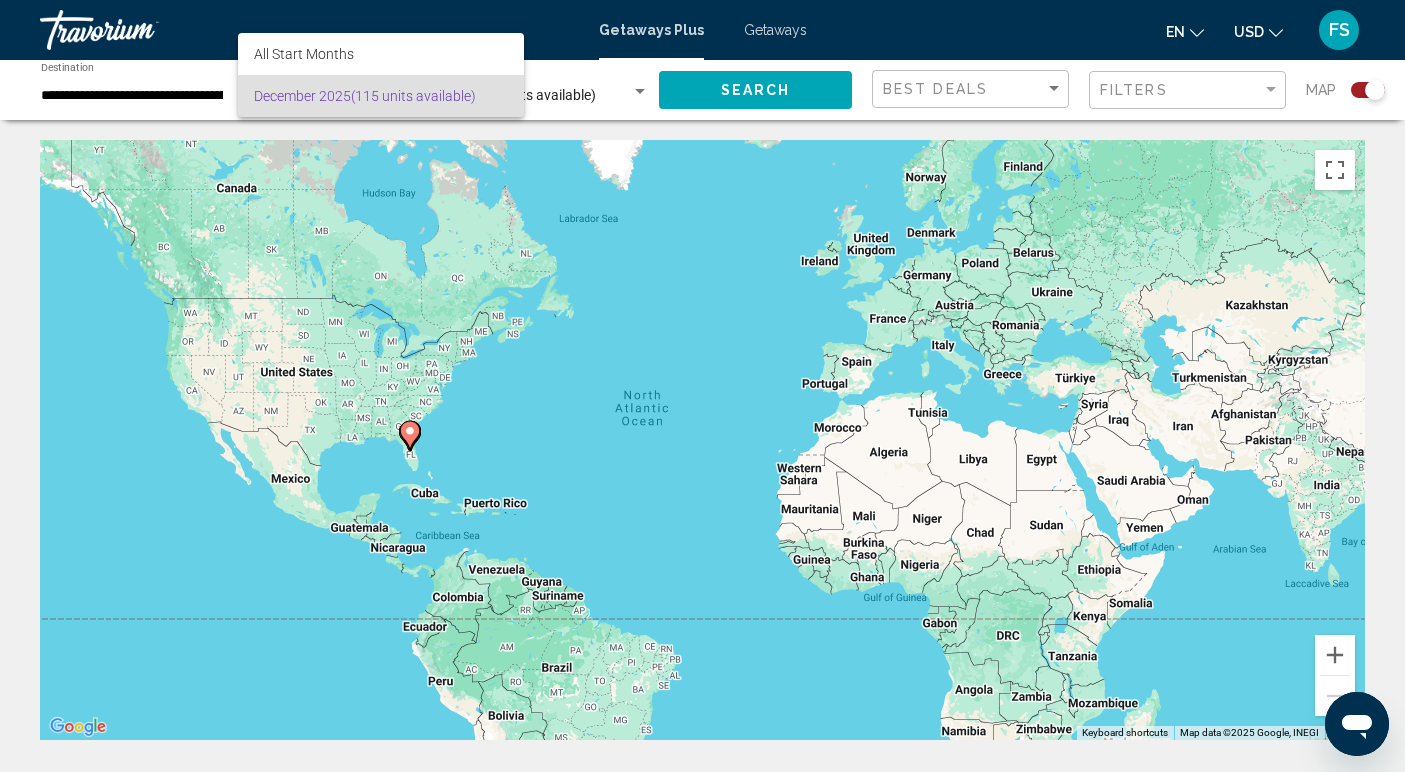 click at bounding box center (702, 386) 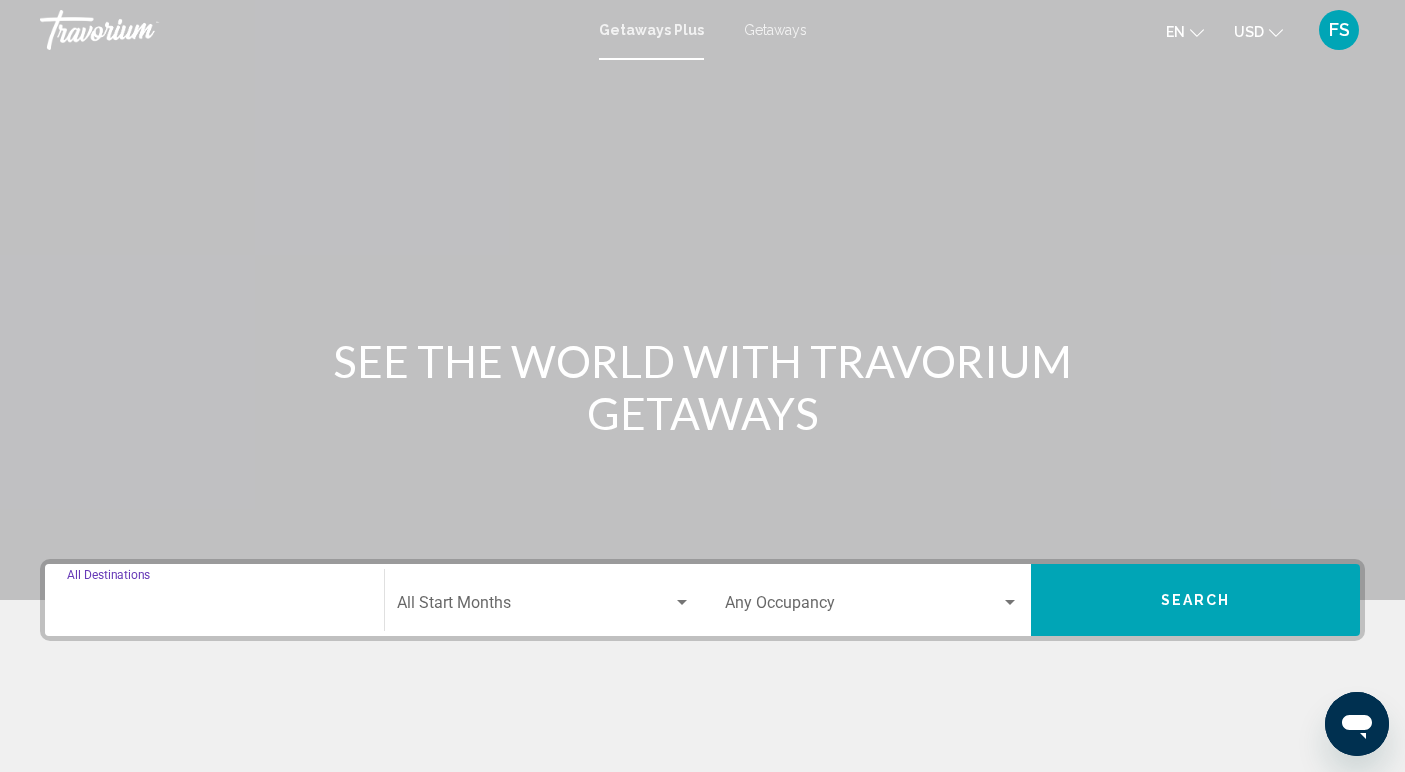 click on "Destination All Destinations" at bounding box center (214, 607) 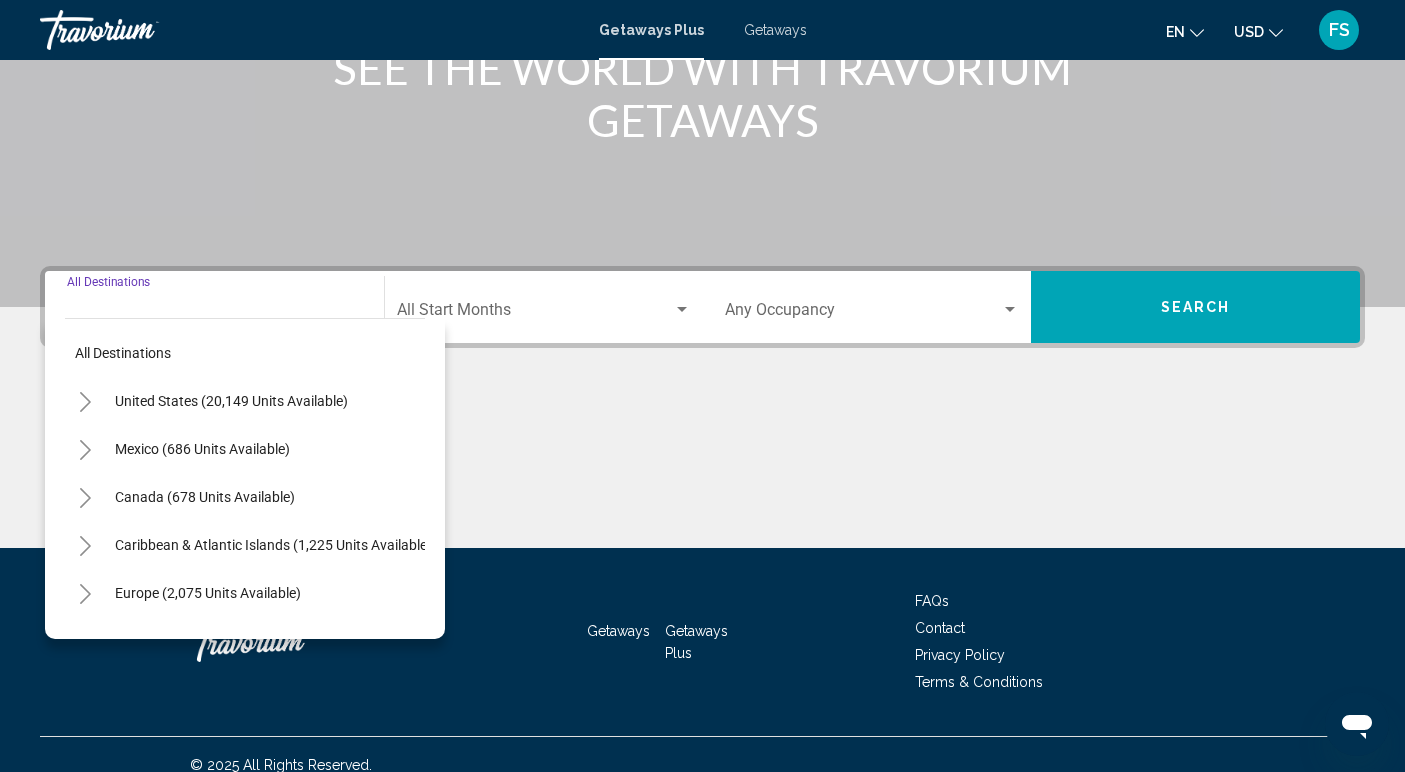 scroll, scrollTop: 314, scrollLeft: 0, axis: vertical 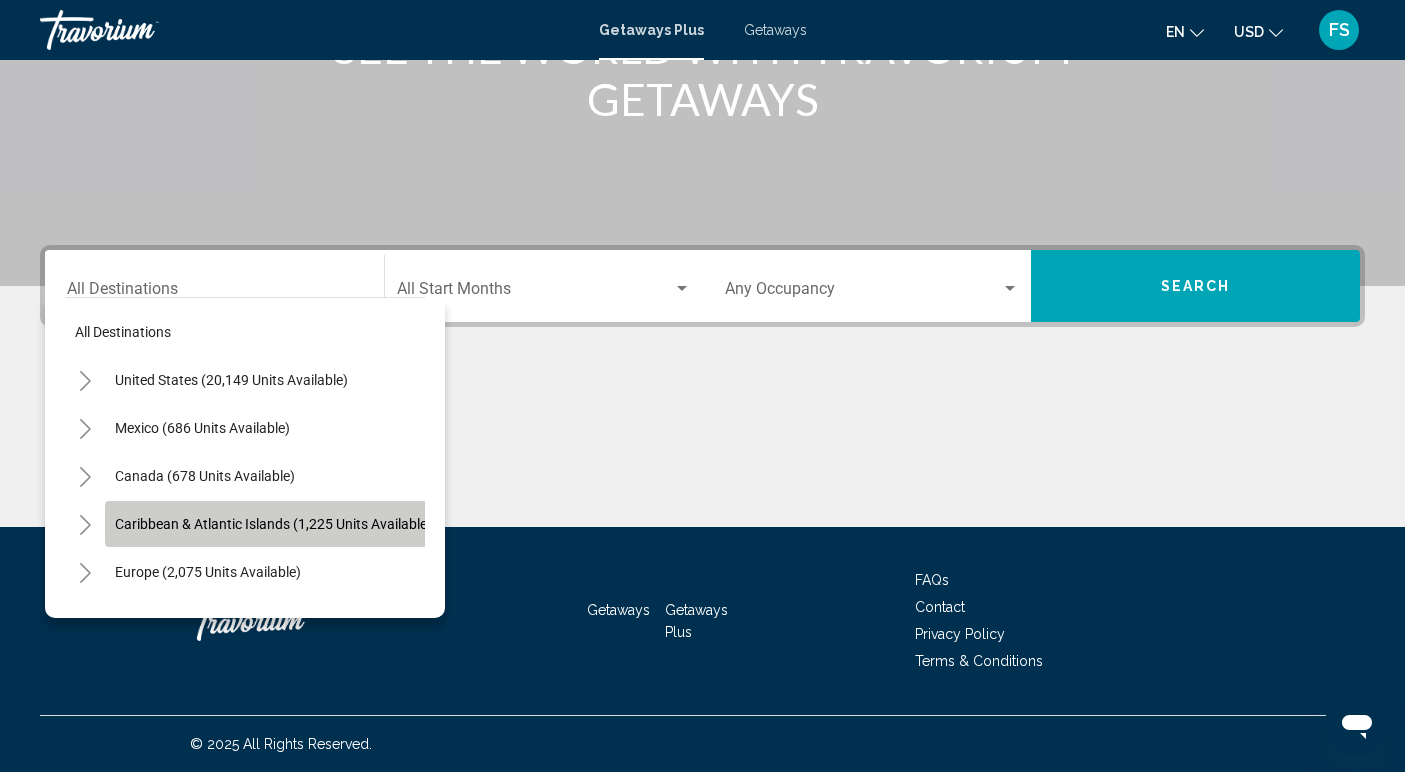 click on "Caribbean & Atlantic Islands (1,225 units available)" 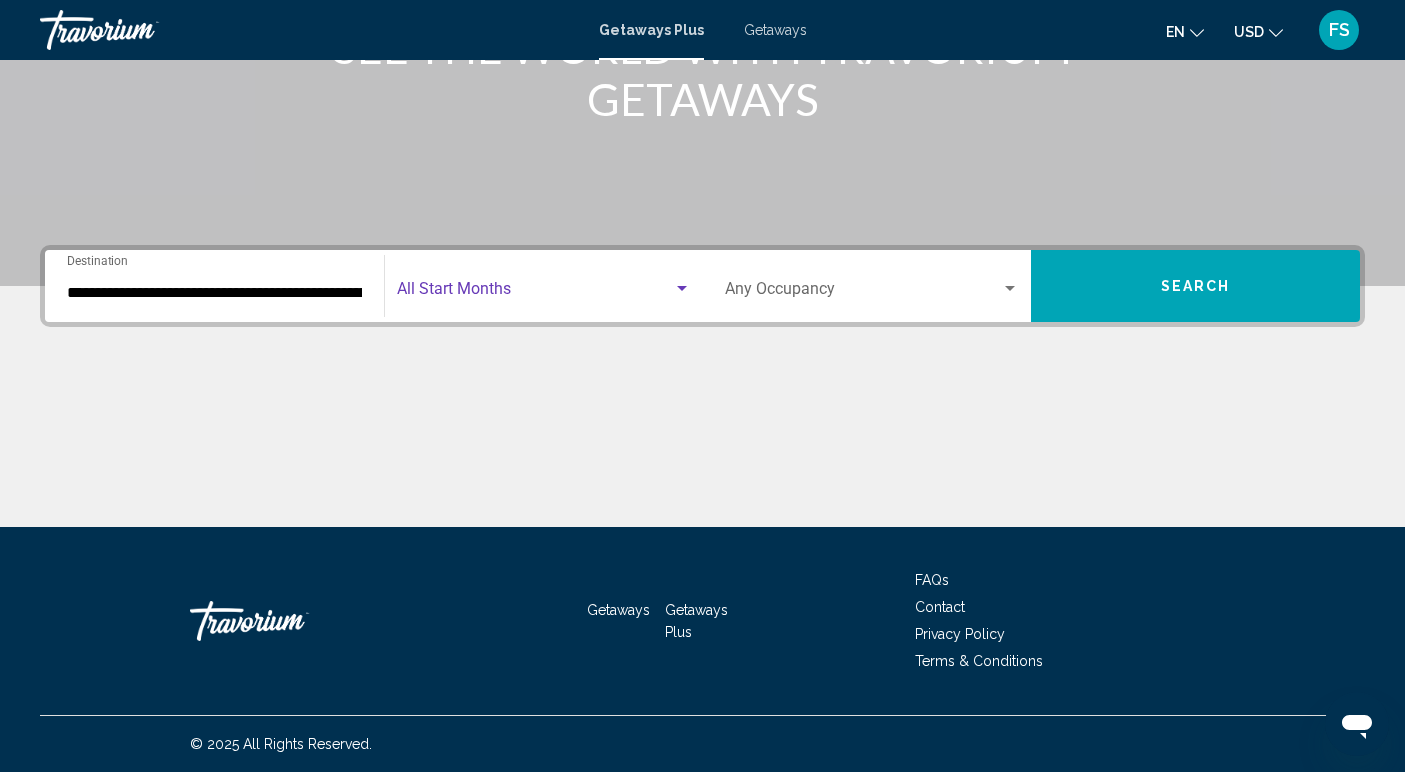 click at bounding box center (535, 293) 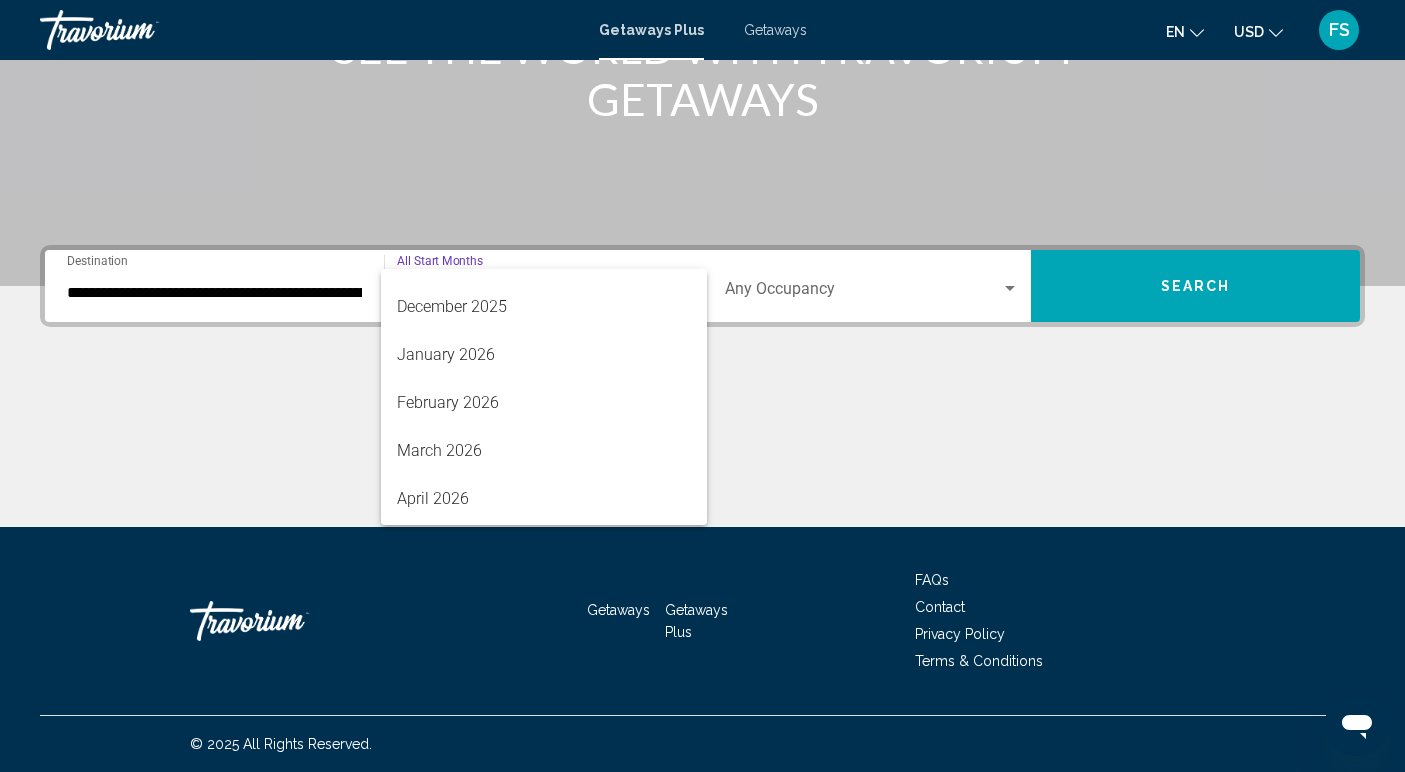 scroll, scrollTop: 267, scrollLeft: 0, axis: vertical 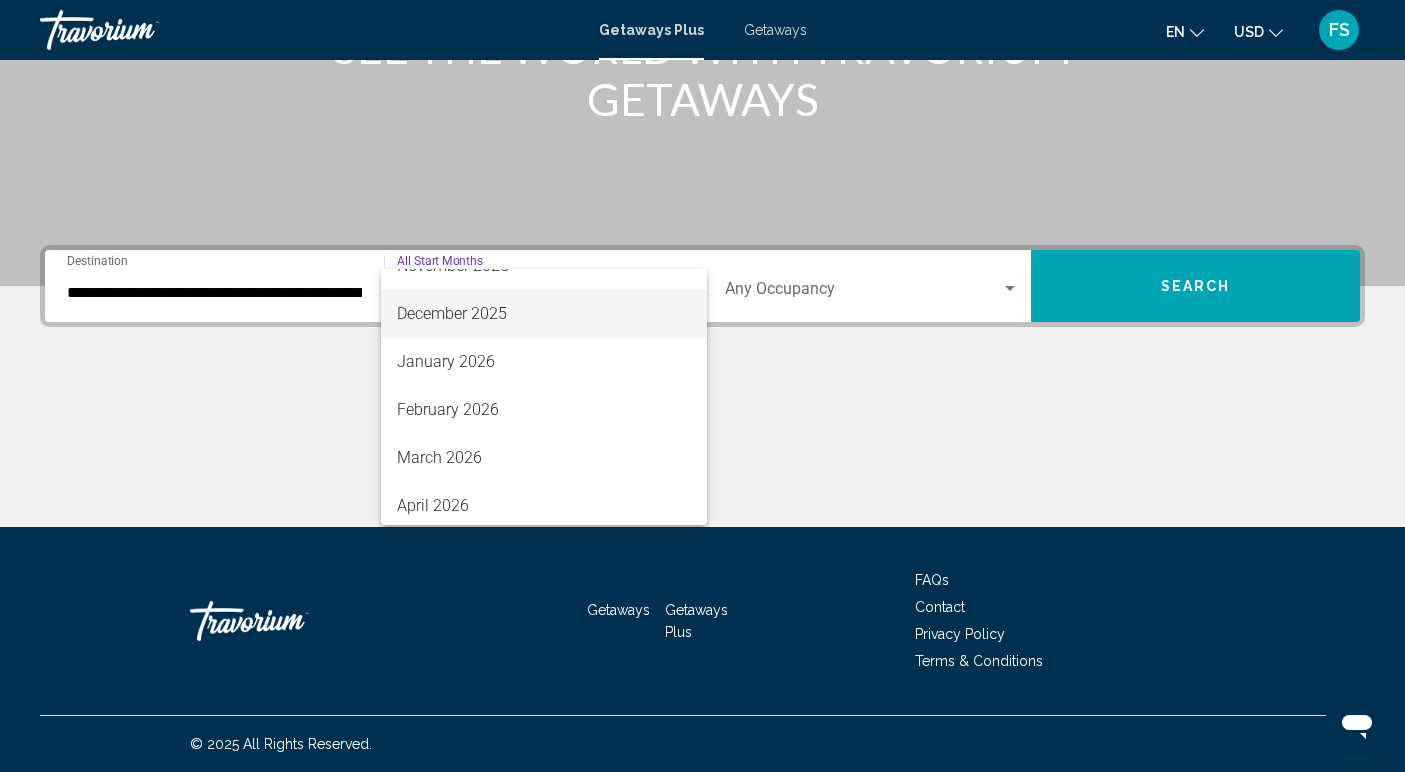 click on "December 2025" at bounding box center [544, 314] 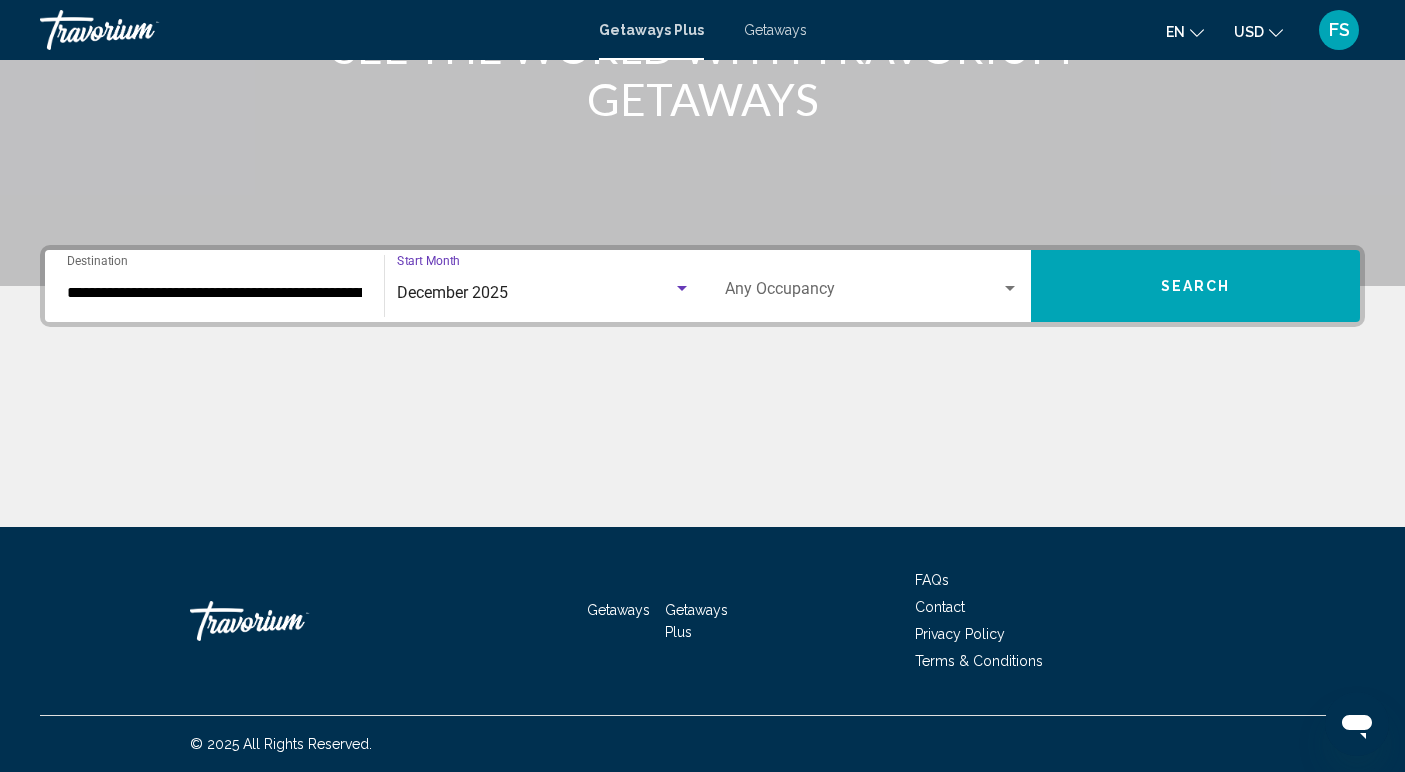 click at bounding box center [1010, 289] 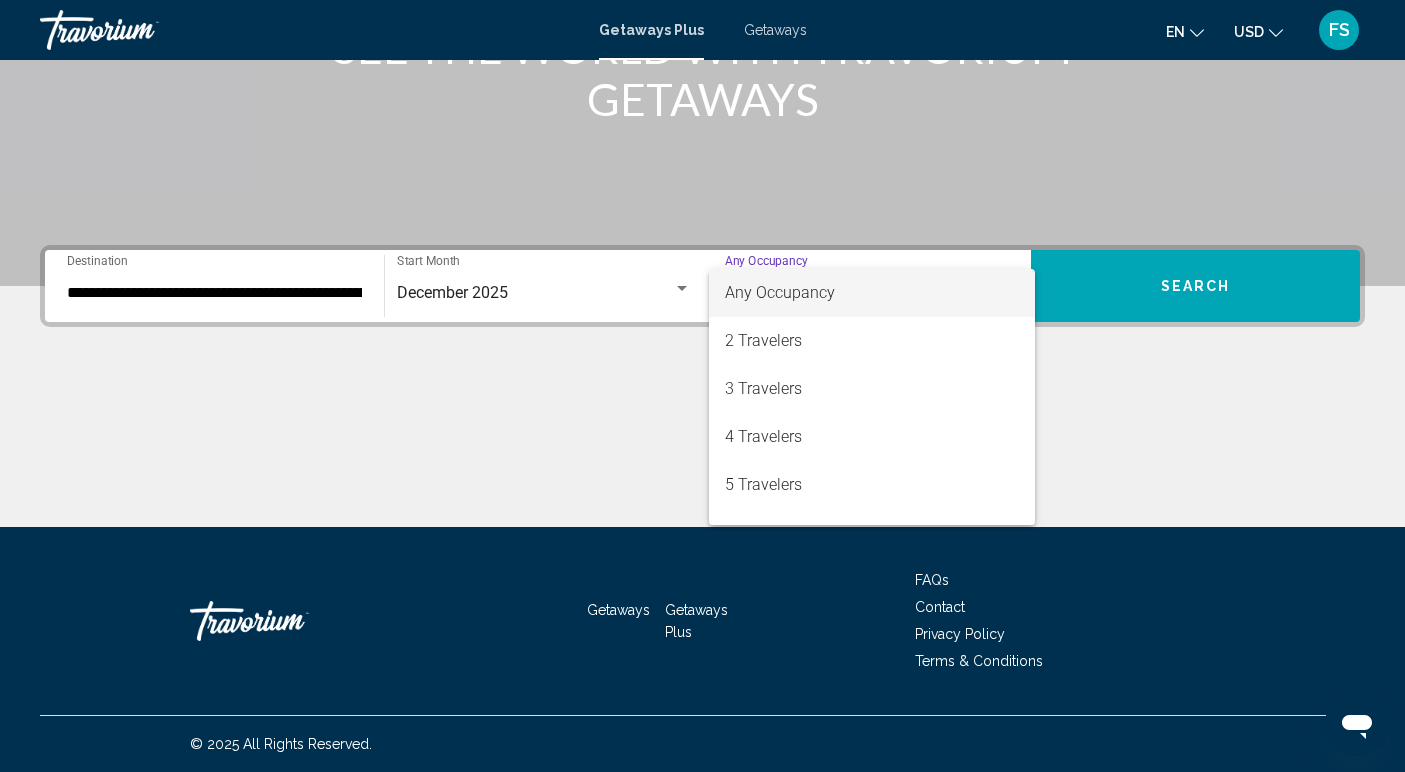 click on "Any Occupancy" at bounding box center [872, 293] 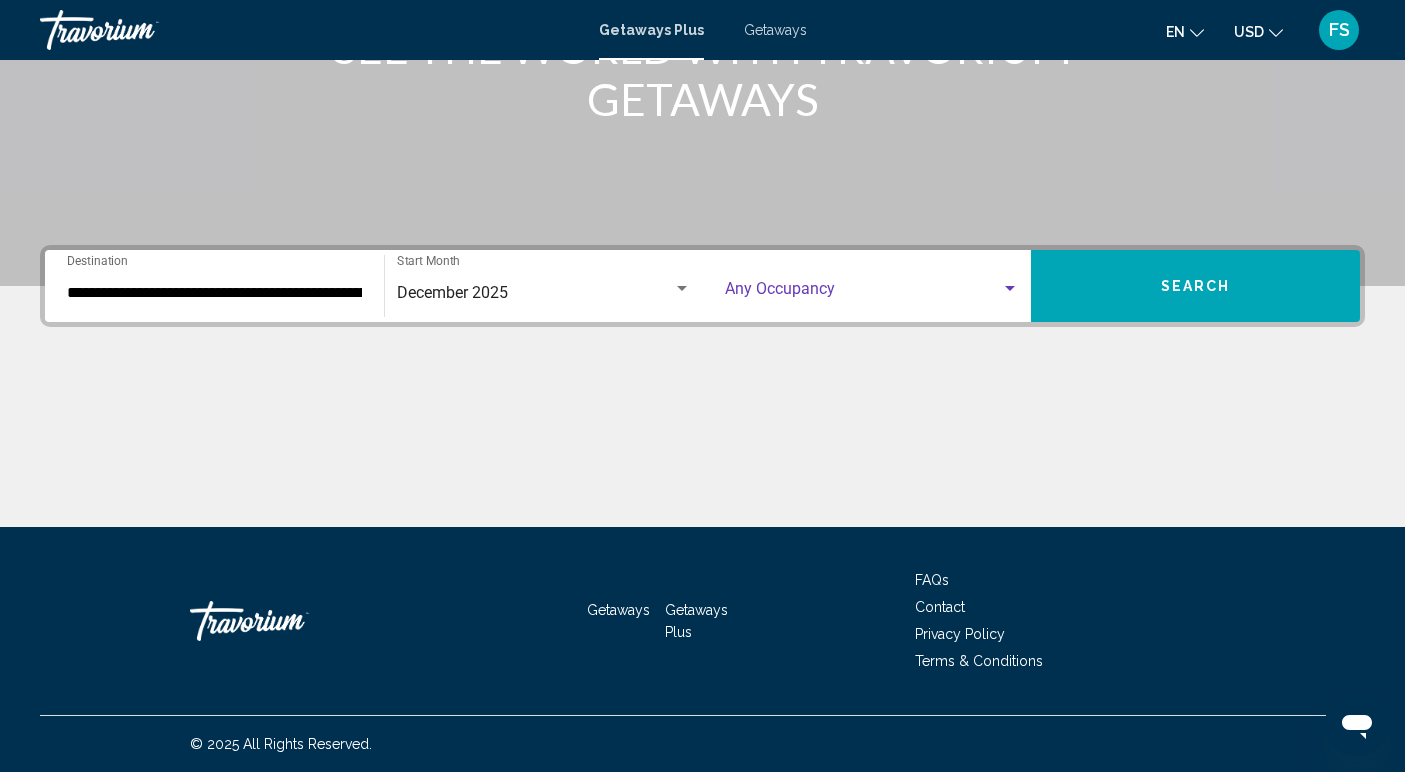 click on "Search" at bounding box center [1195, 286] 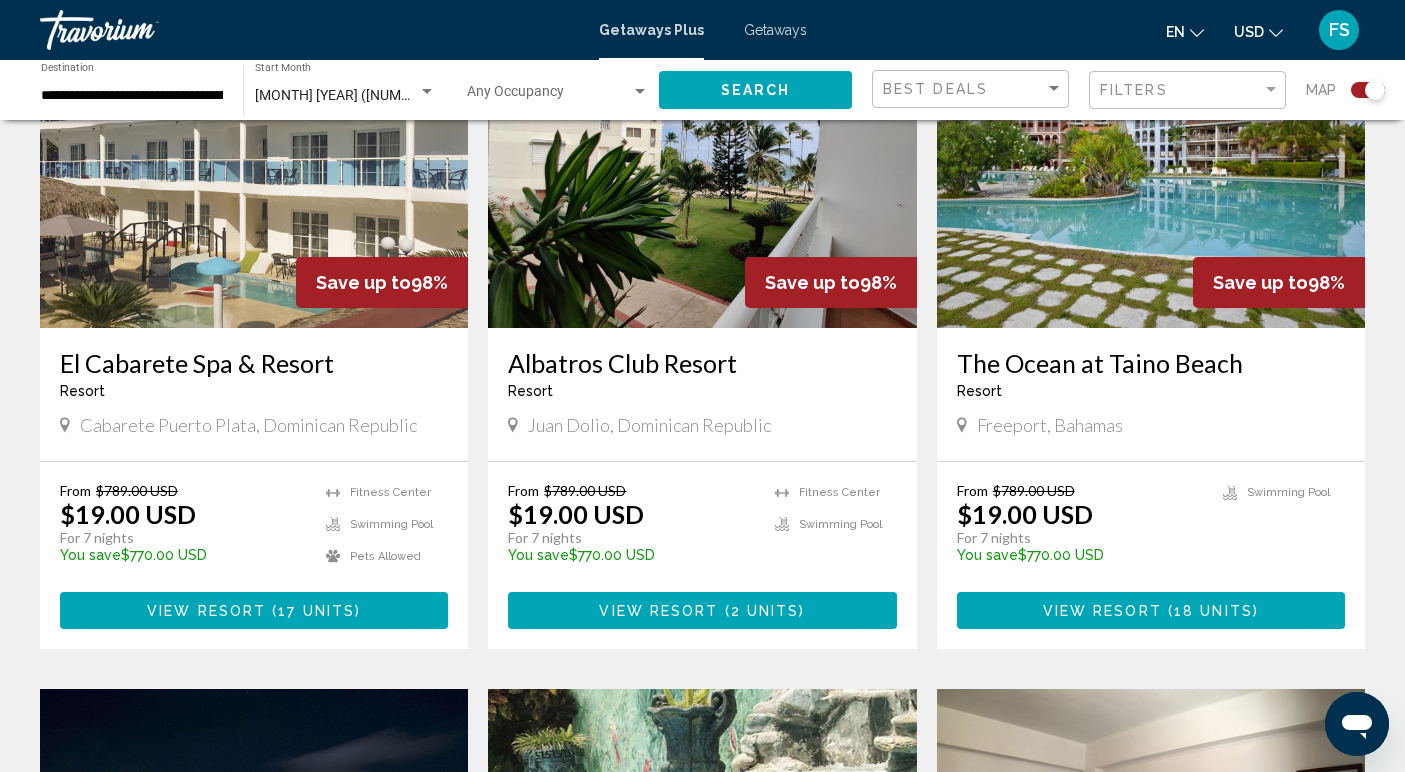 scroll, scrollTop: 829, scrollLeft: 0, axis: vertical 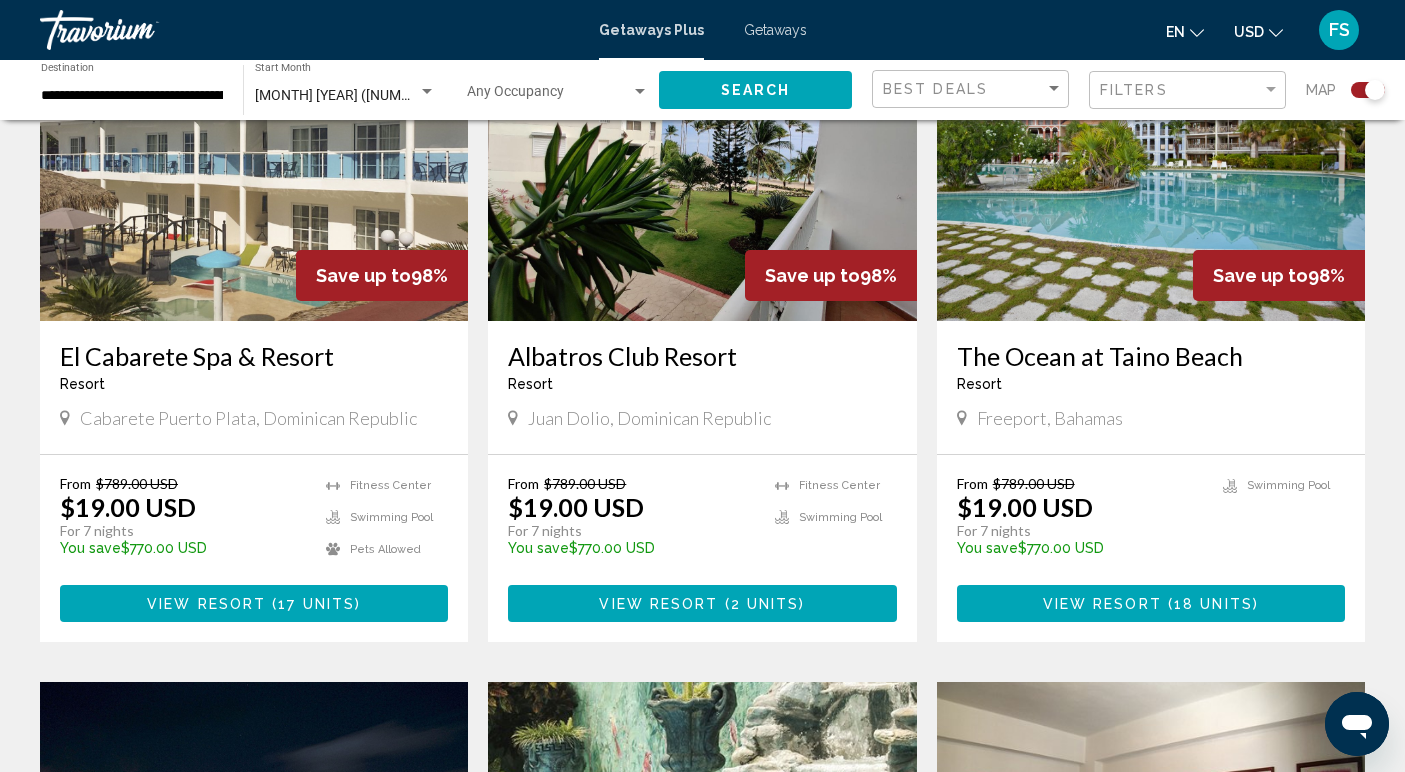 click on "View Resort" at bounding box center [1102, 604] 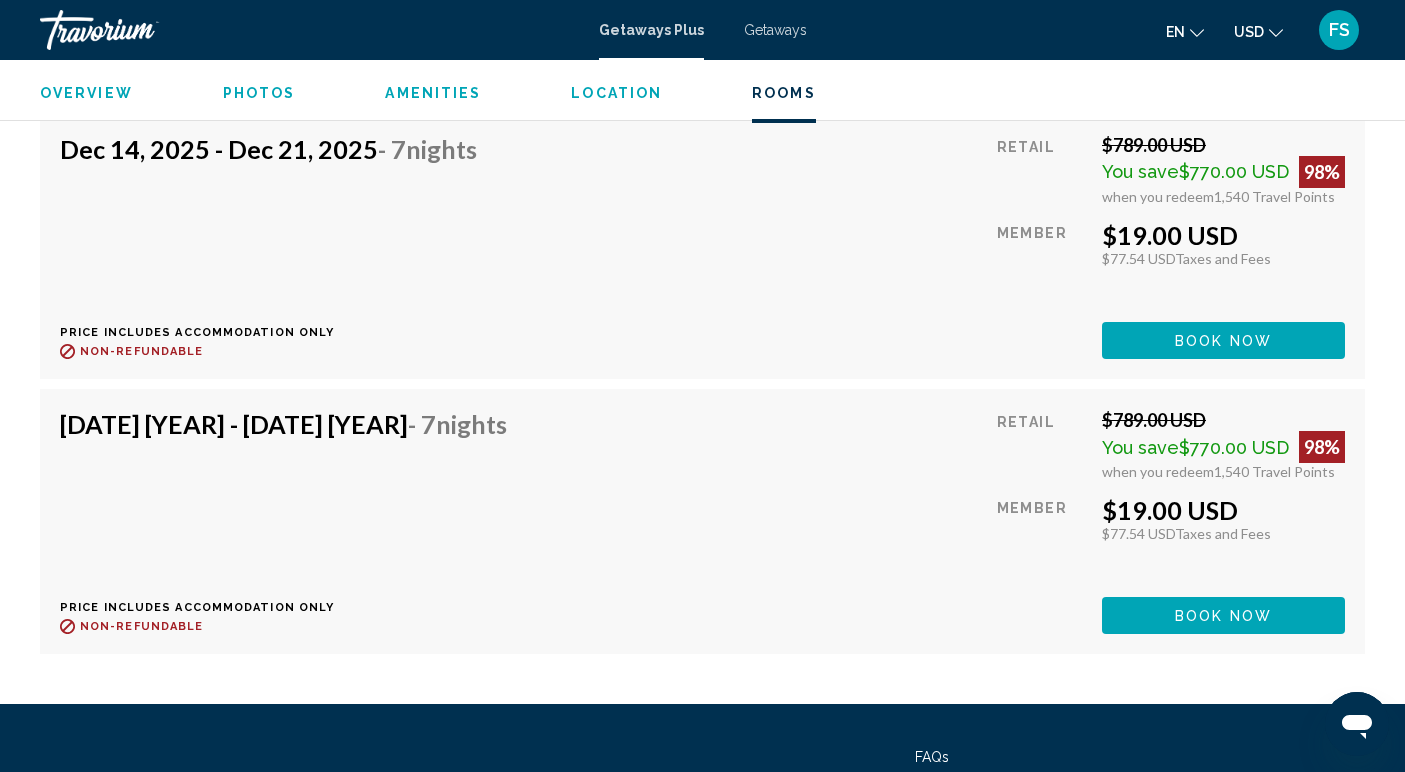 scroll, scrollTop: 5771, scrollLeft: 0, axis: vertical 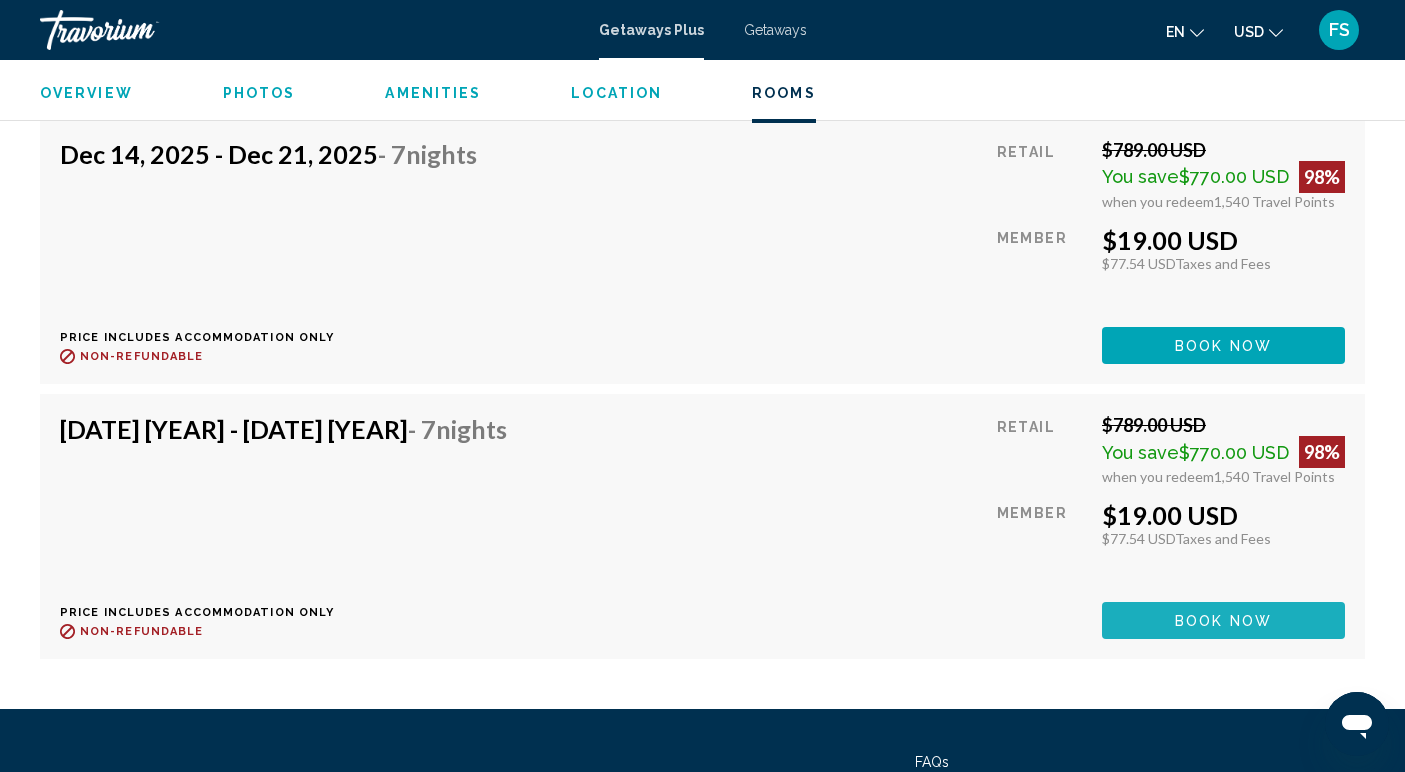 click on "Book now" at bounding box center [1223, 621] 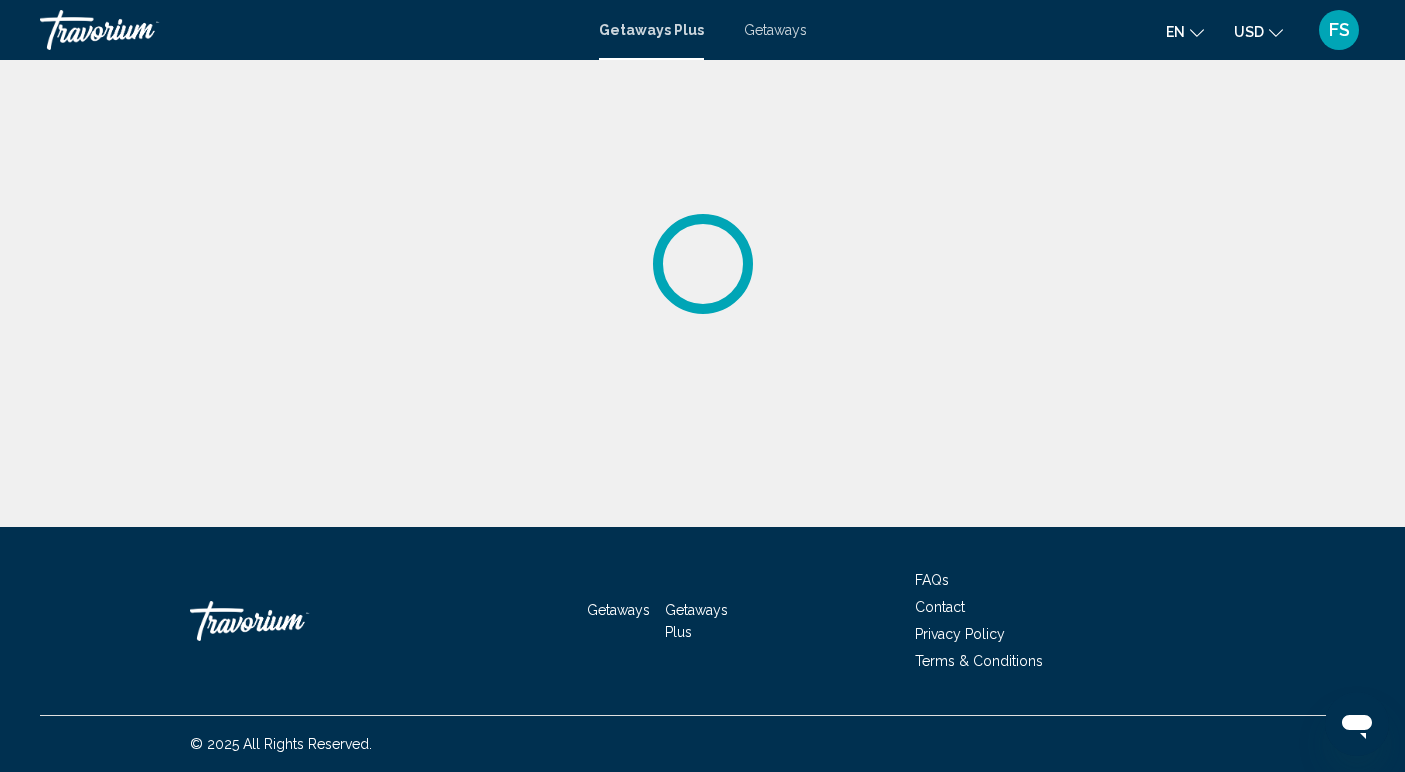 scroll, scrollTop: 0, scrollLeft: 0, axis: both 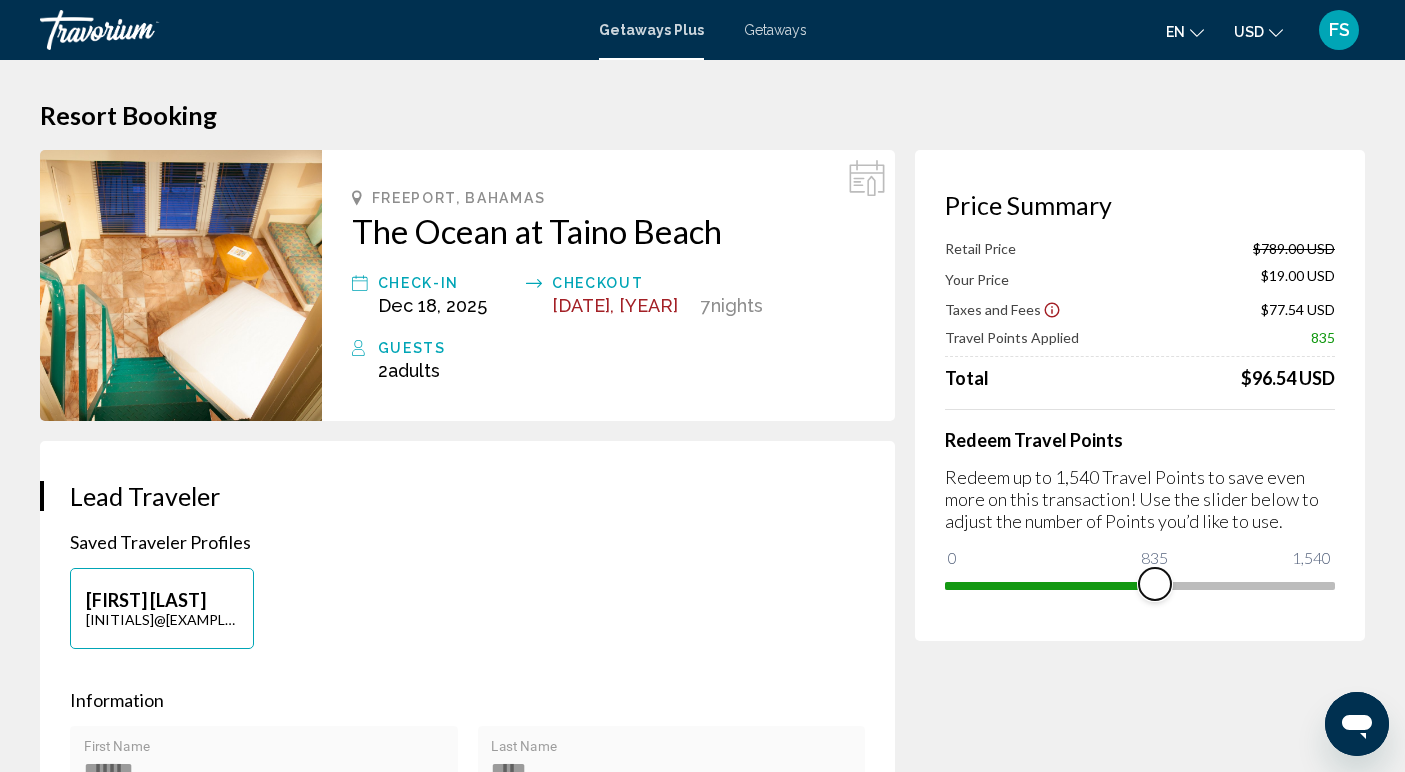 drag, startPoint x: 1319, startPoint y: 580, endPoint x: 1155, endPoint y: 588, distance: 164.195 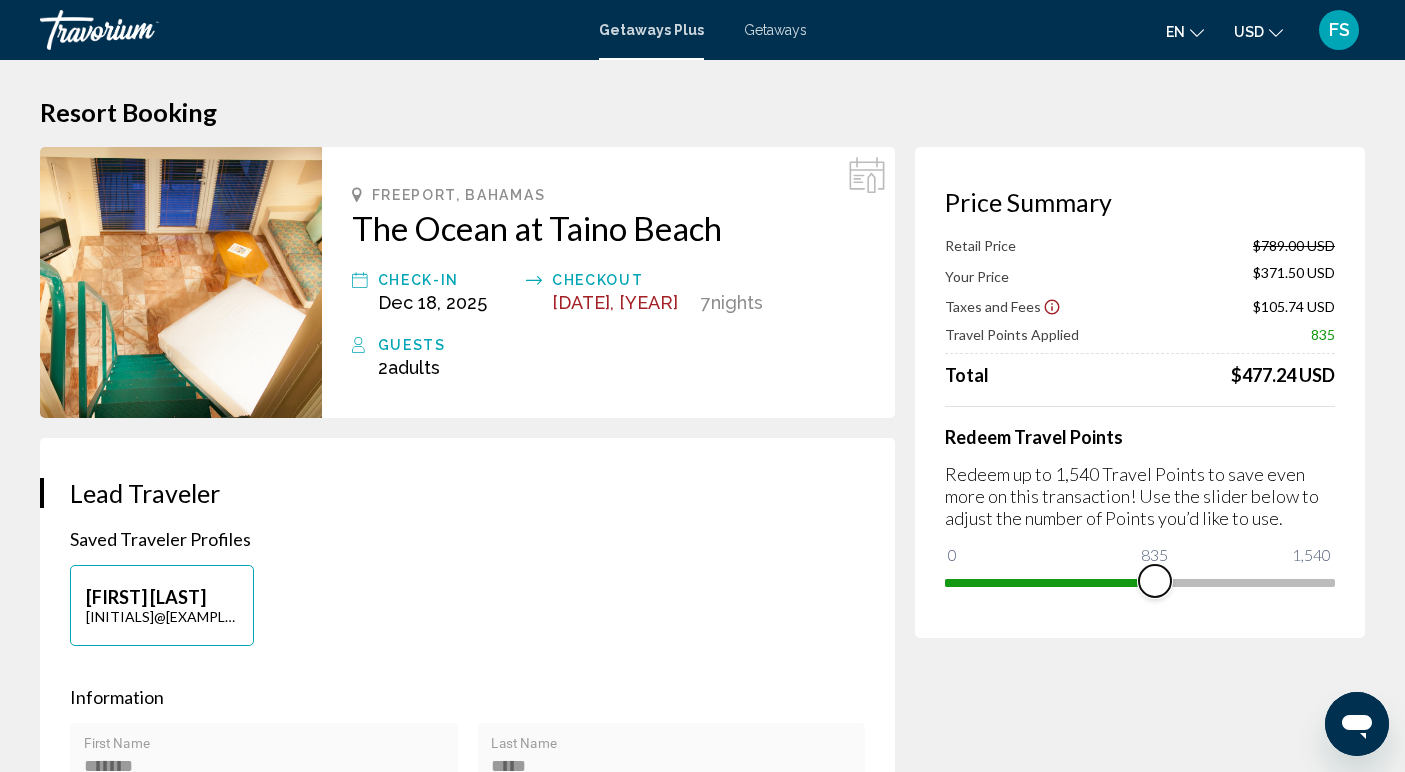 scroll, scrollTop: 0, scrollLeft: 0, axis: both 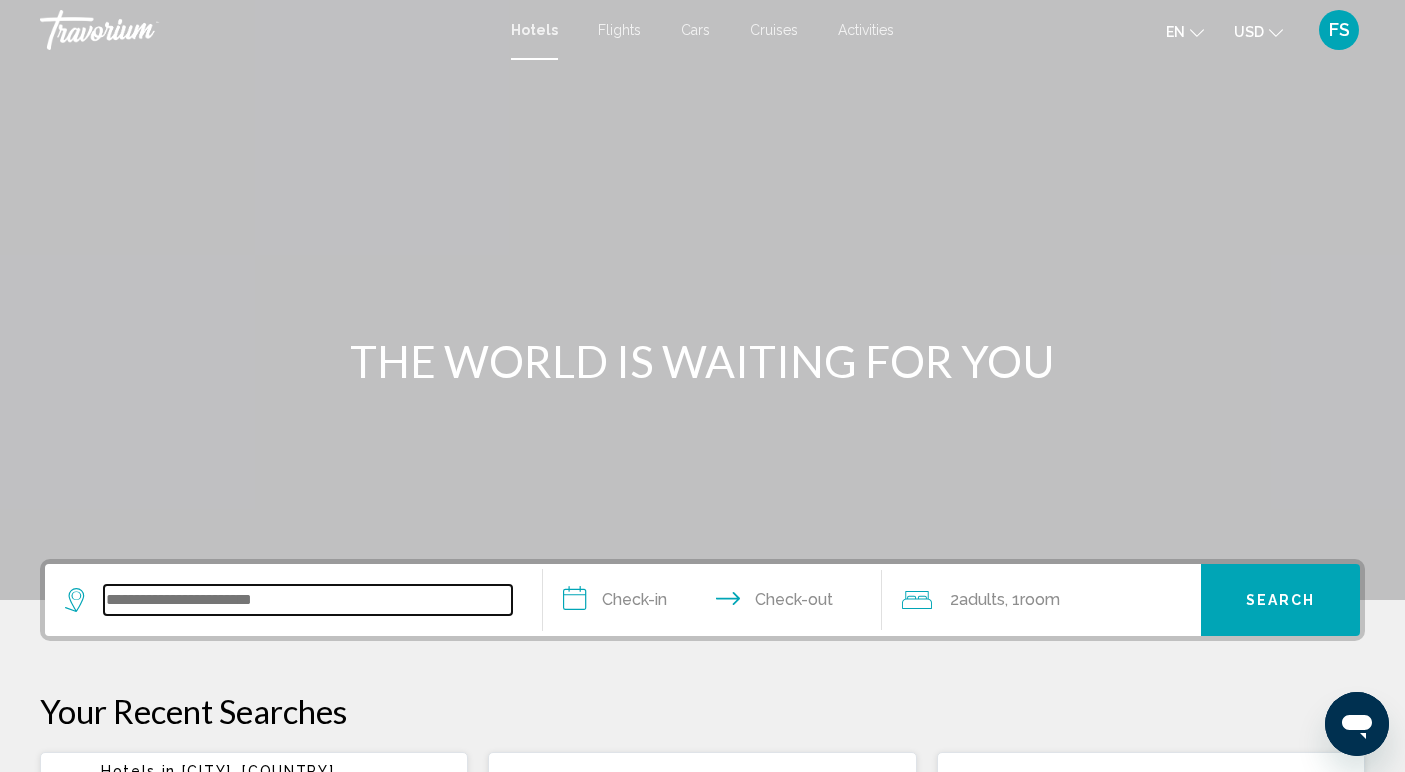 click at bounding box center [308, 600] 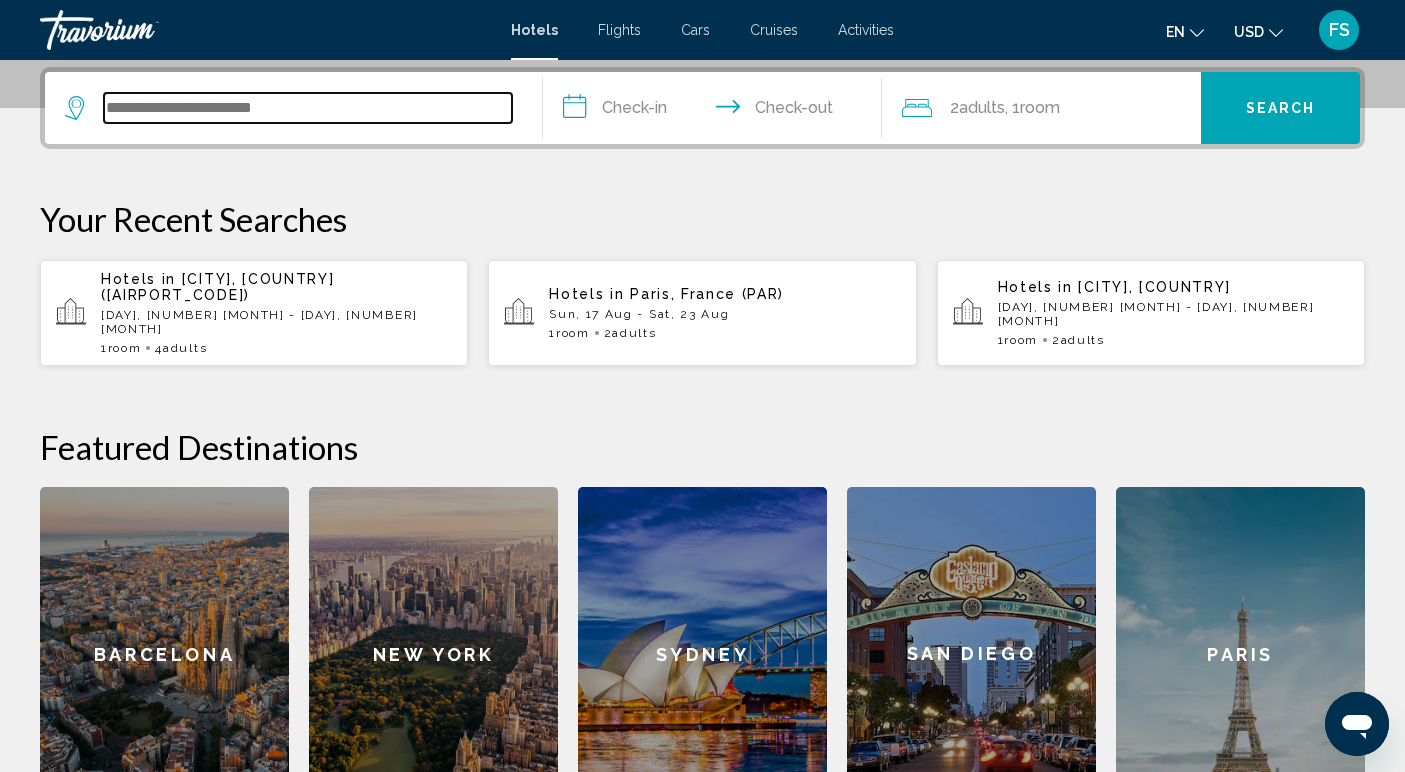scroll, scrollTop: 494, scrollLeft: 0, axis: vertical 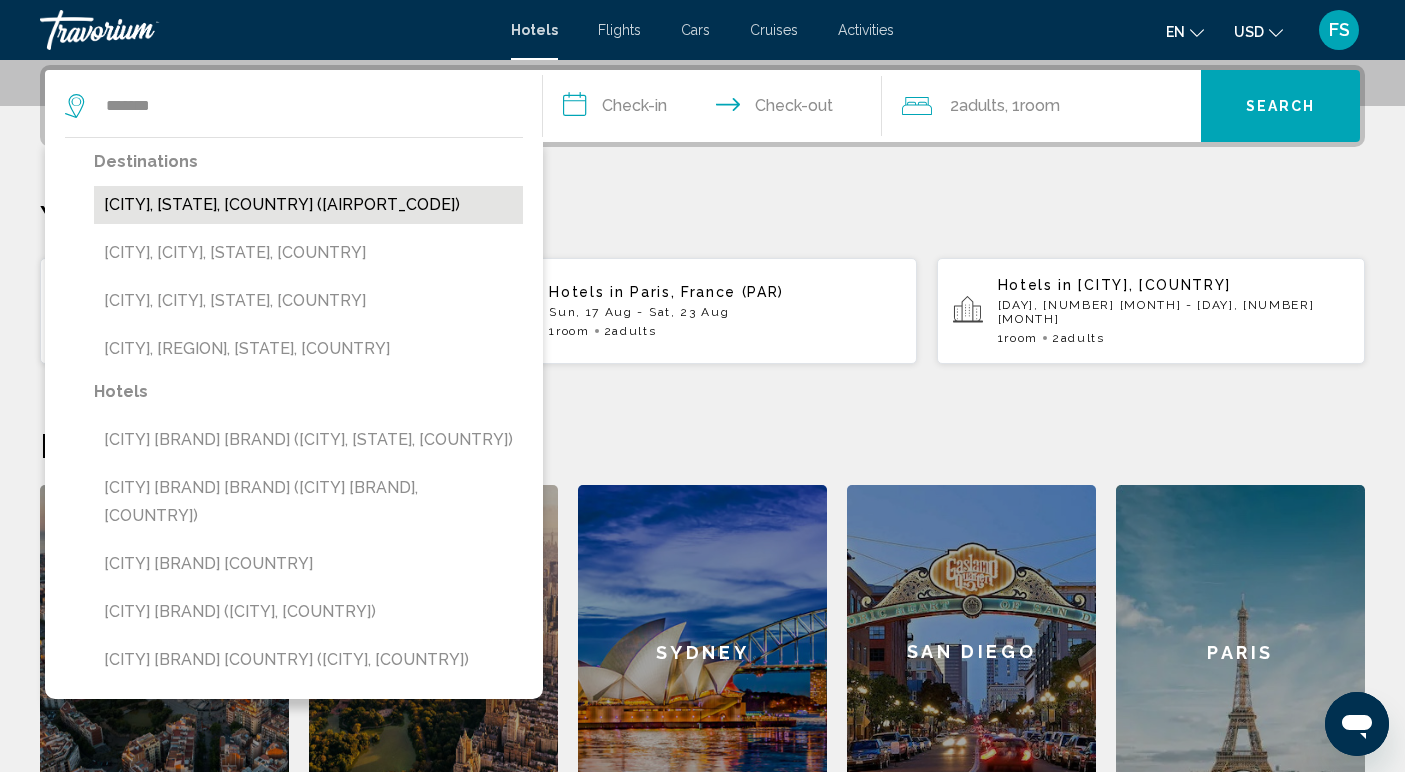 click on "[CITY], [STATE], [COUNTRY] ([AIRPORT_CODE])" at bounding box center (308, 205) 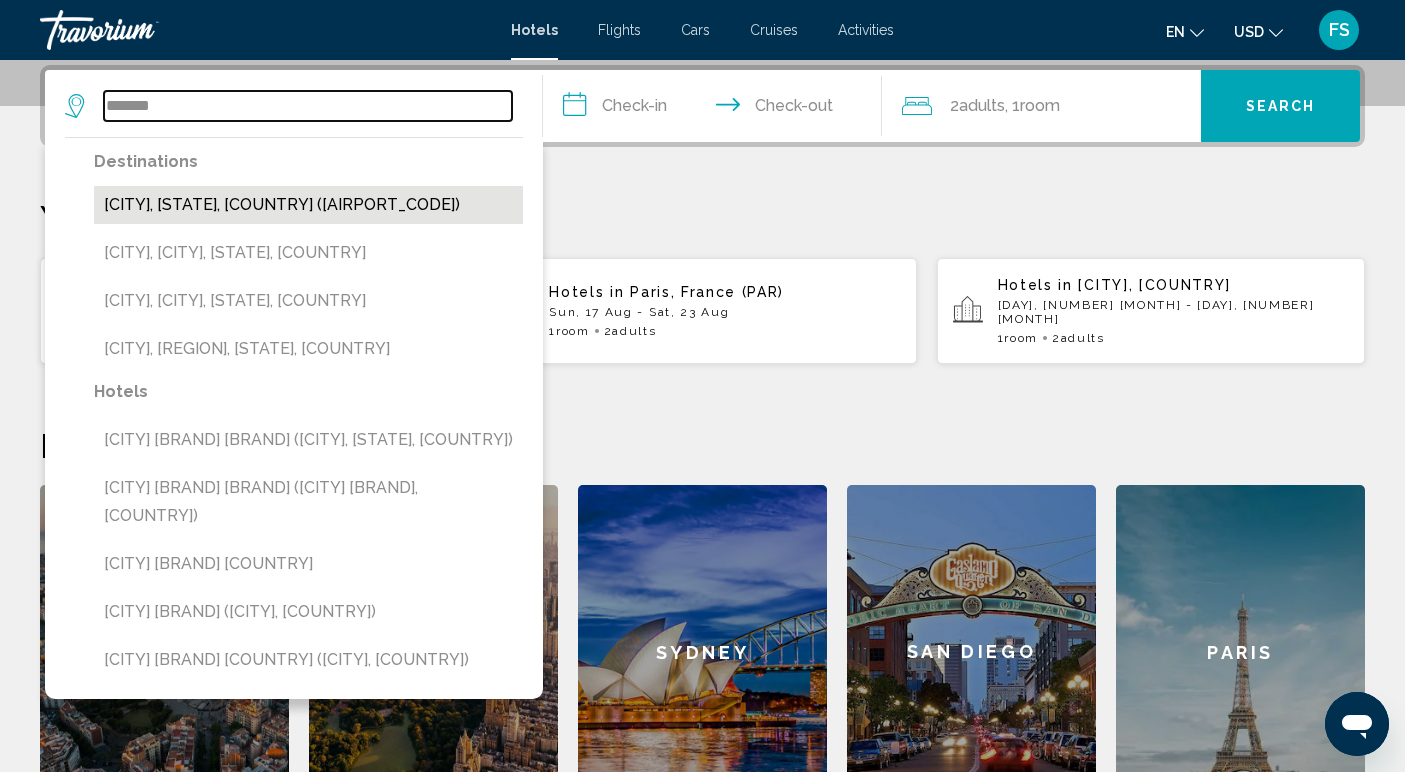 type on "**********" 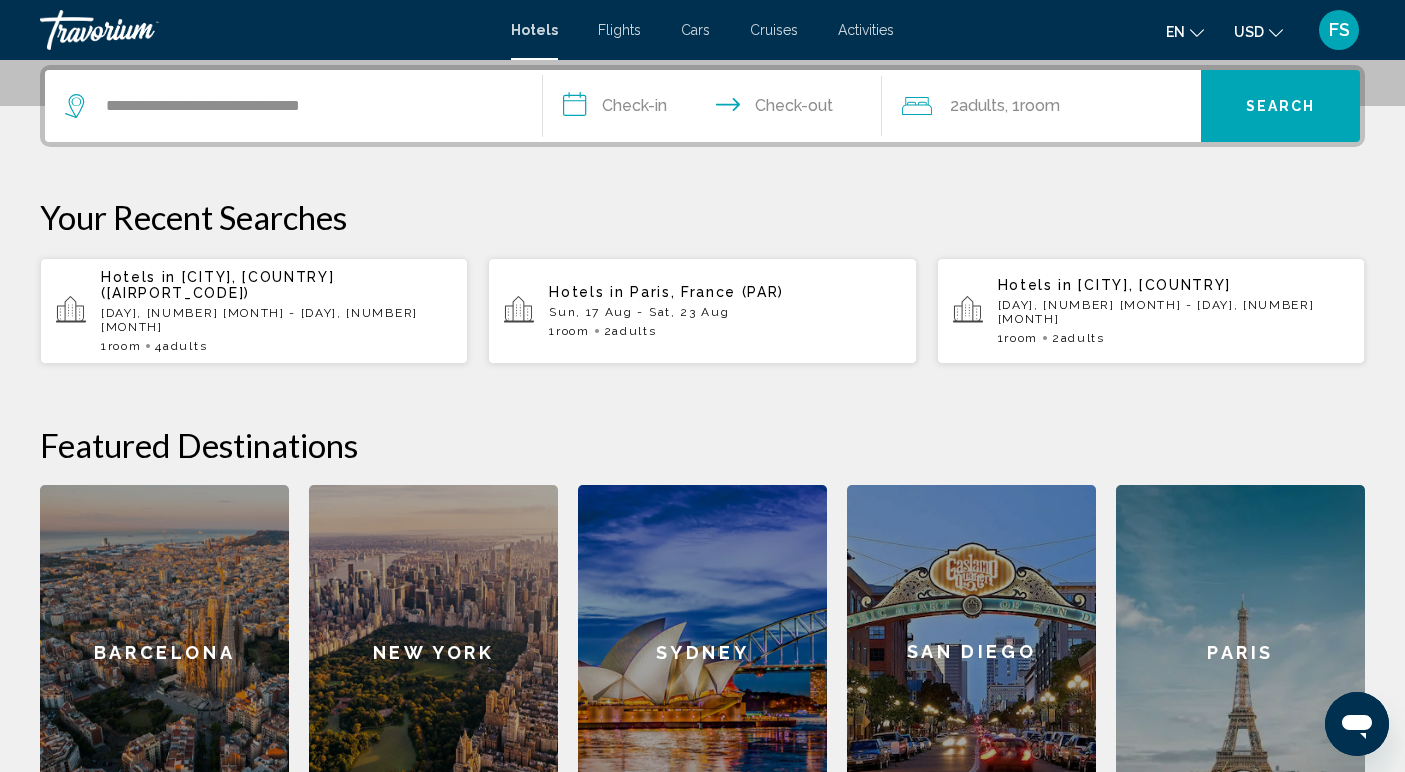 click on "**********" at bounding box center [716, 109] 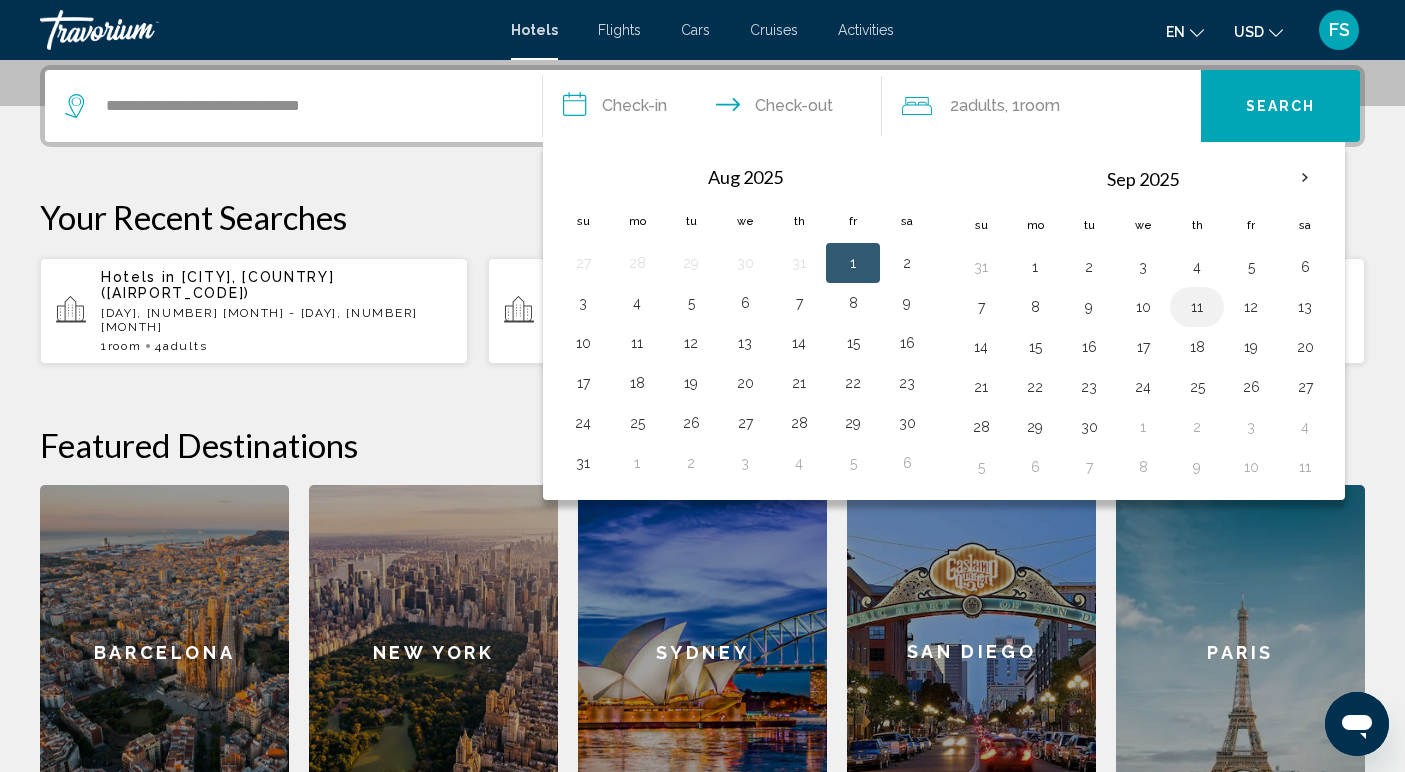 click on "11" at bounding box center (1197, 307) 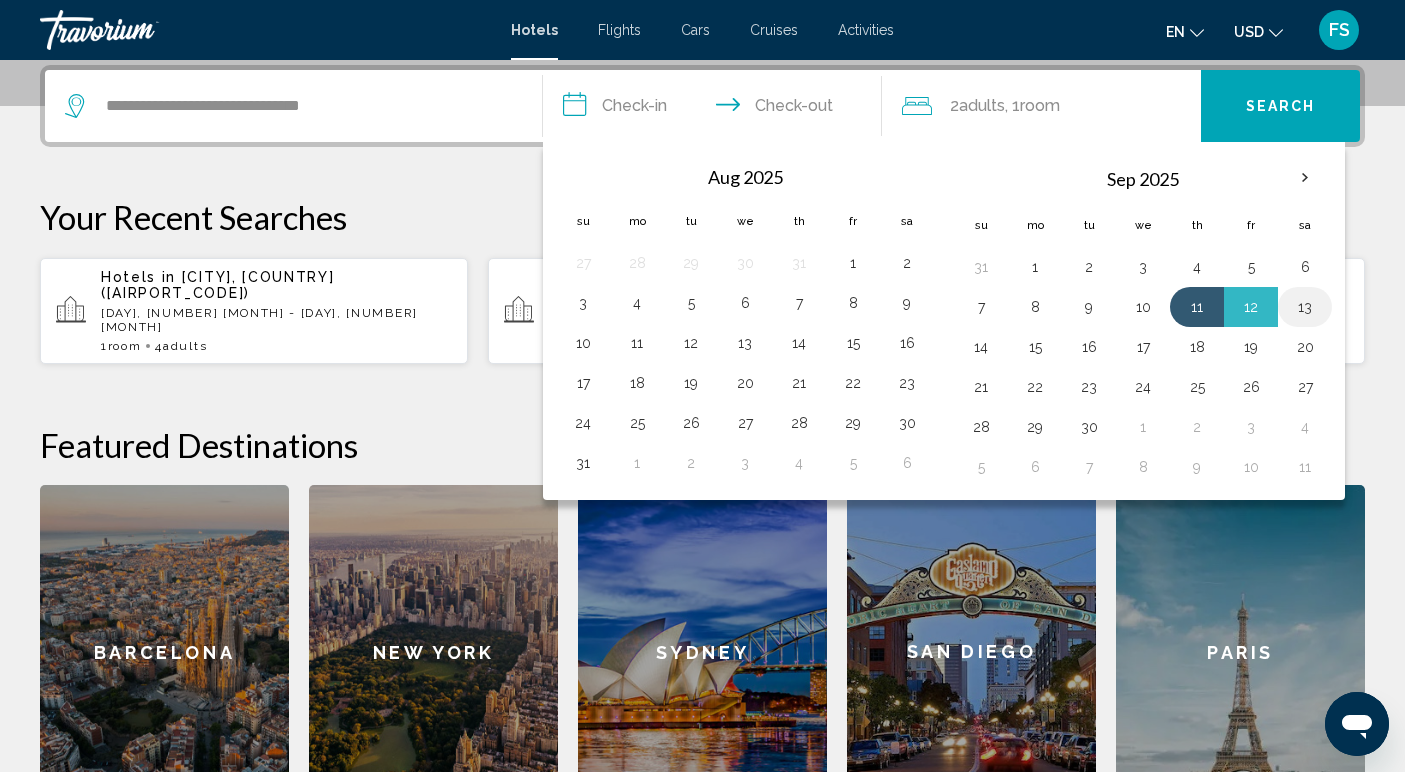 click on "13" at bounding box center [1305, 307] 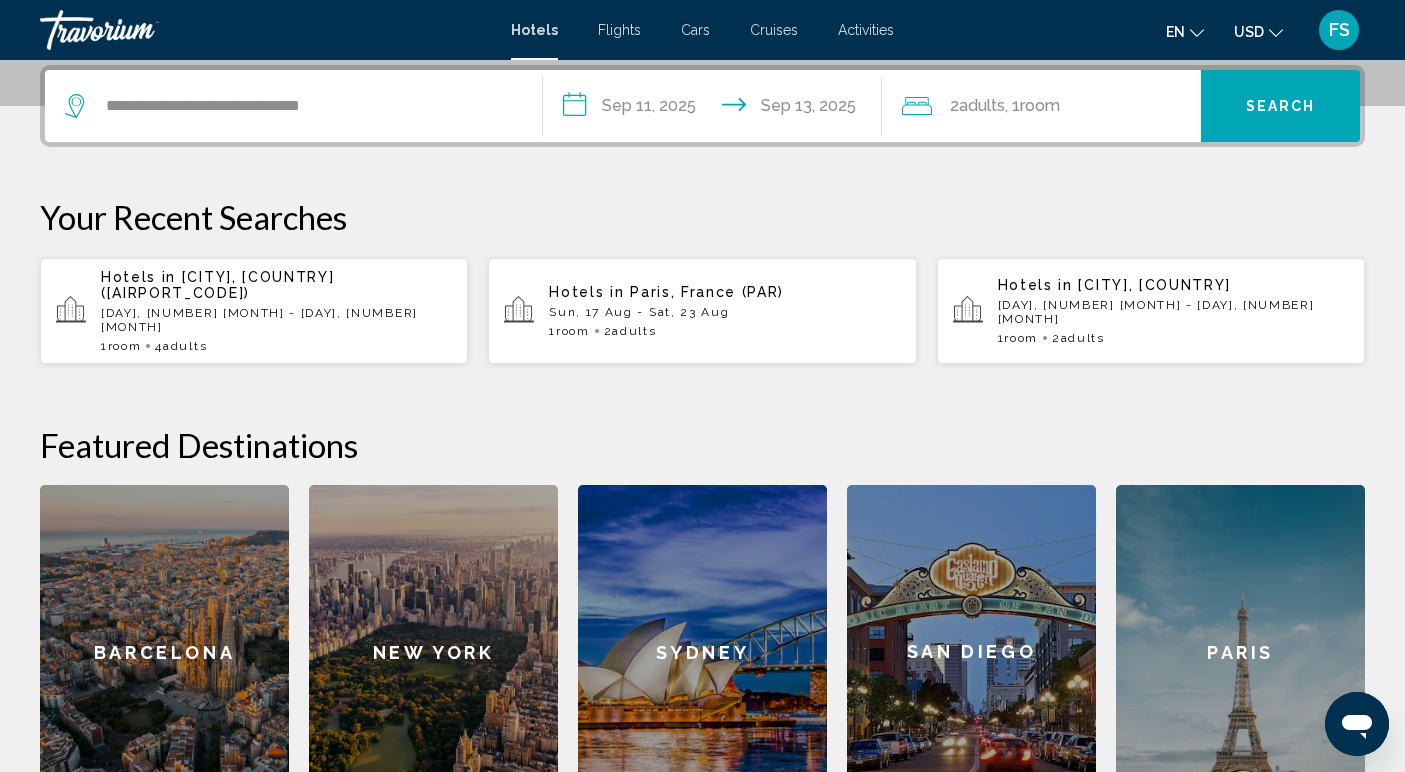 click on "Adults" 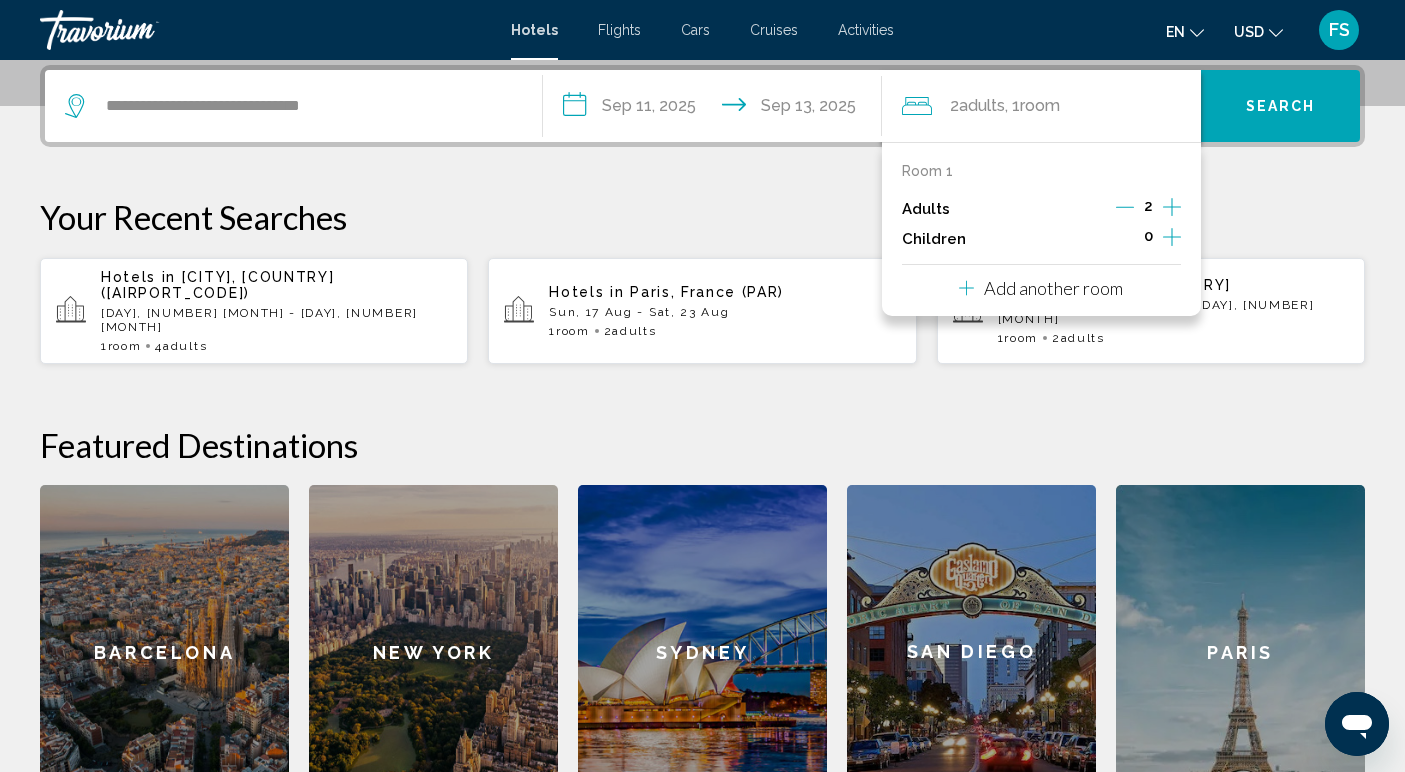 click 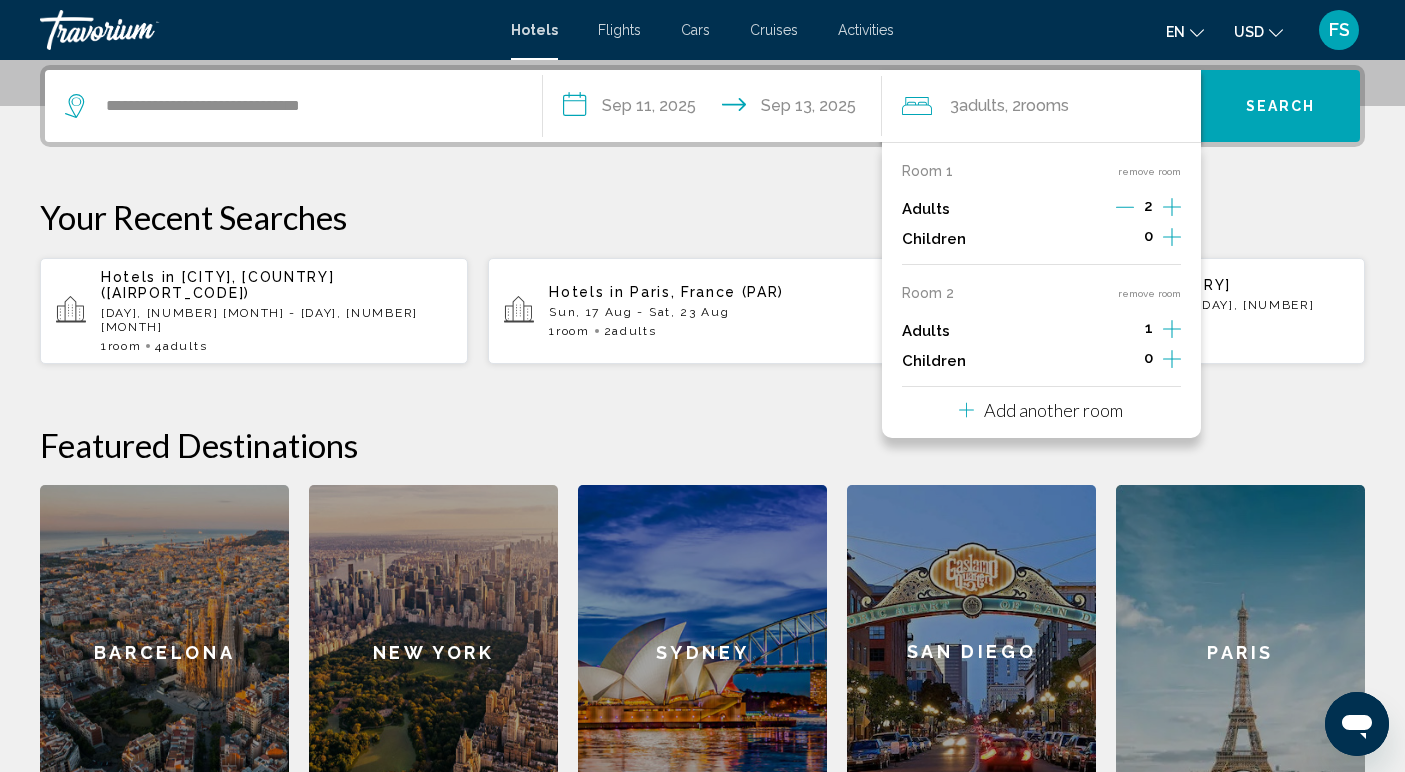 click on "Add another room" at bounding box center [1041, 410] 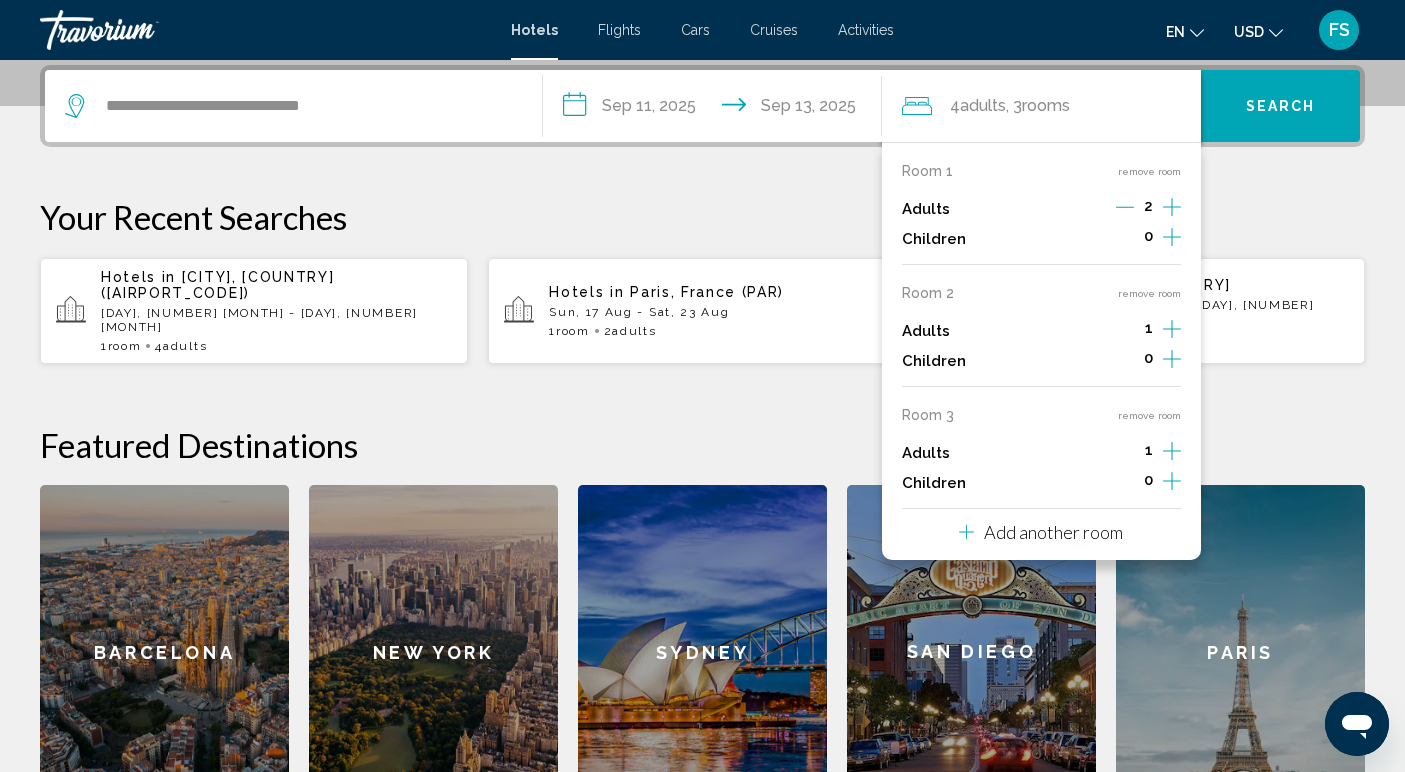 click on "Add another room" at bounding box center [1053, 532] 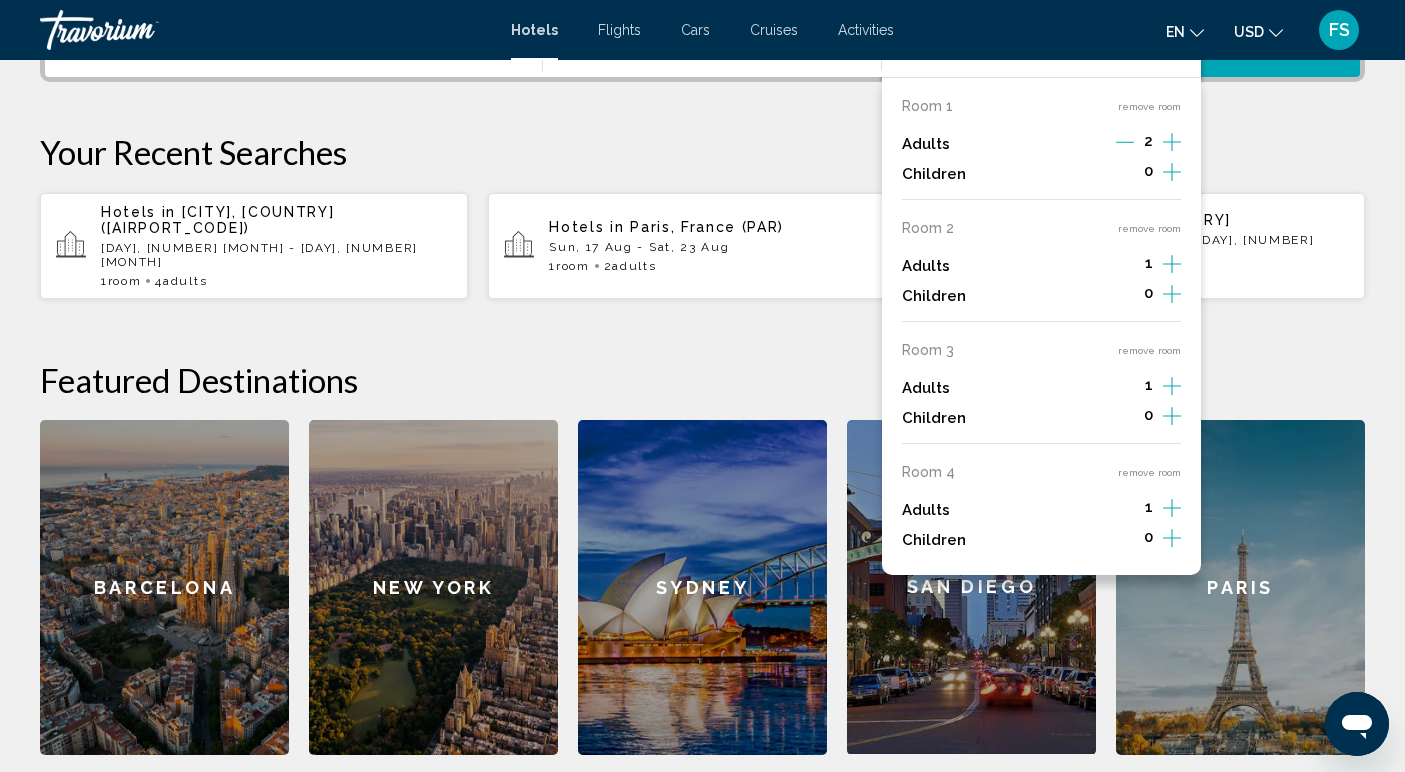 scroll, scrollTop: 567, scrollLeft: 0, axis: vertical 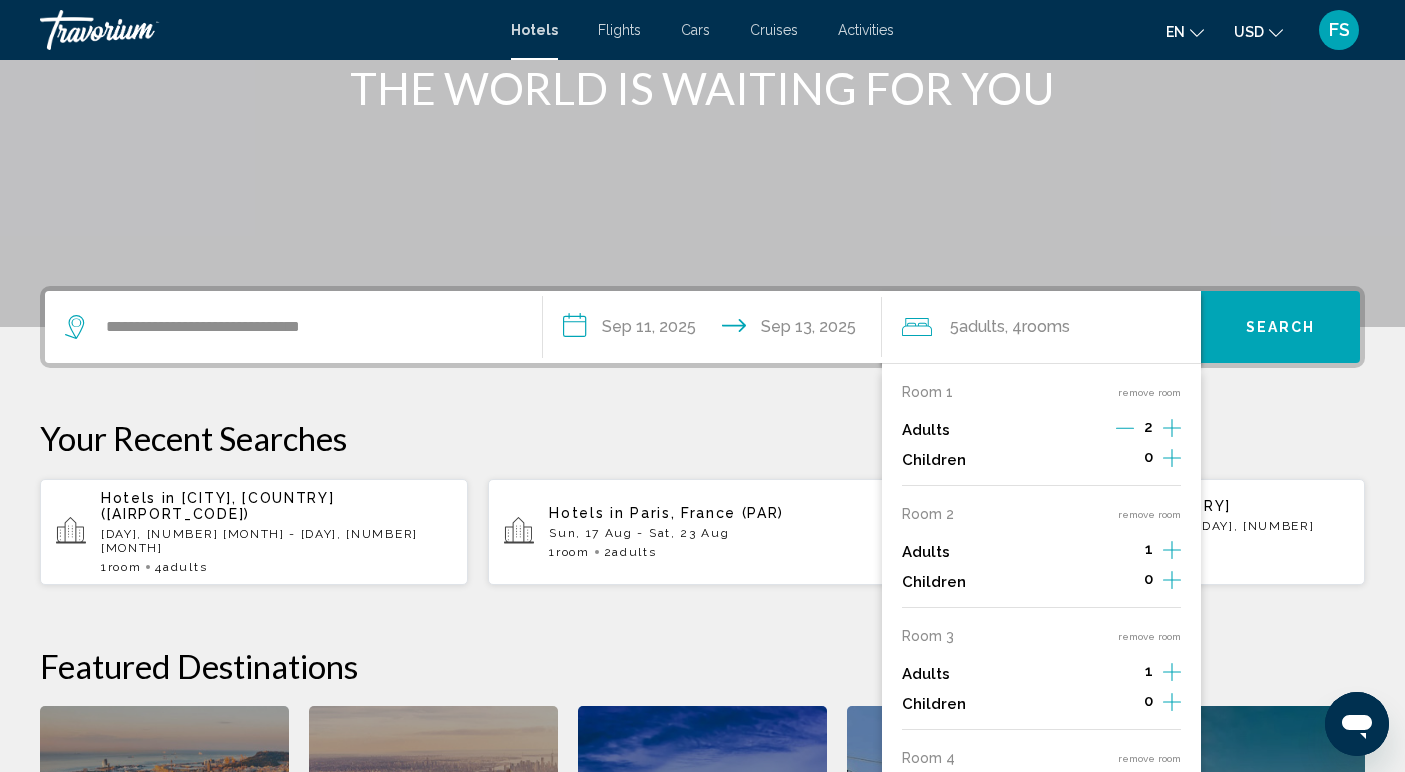 click on "[NUMBER] [PLURAL_NOUN] [PLURAL_NOUN] , [NUMBER]  [PLURAL_NOUN] [PLURAL_NOUN]" 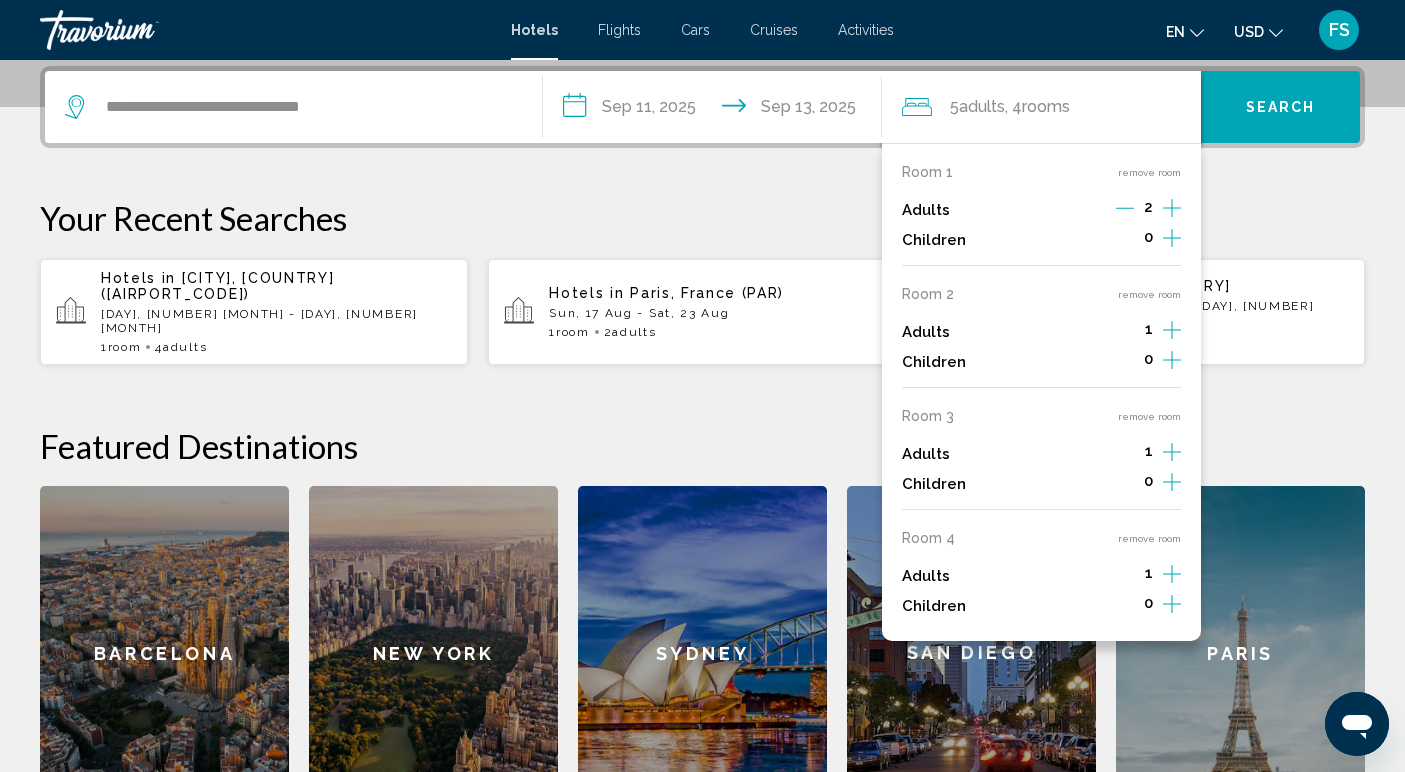 scroll, scrollTop: 494, scrollLeft: 0, axis: vertical 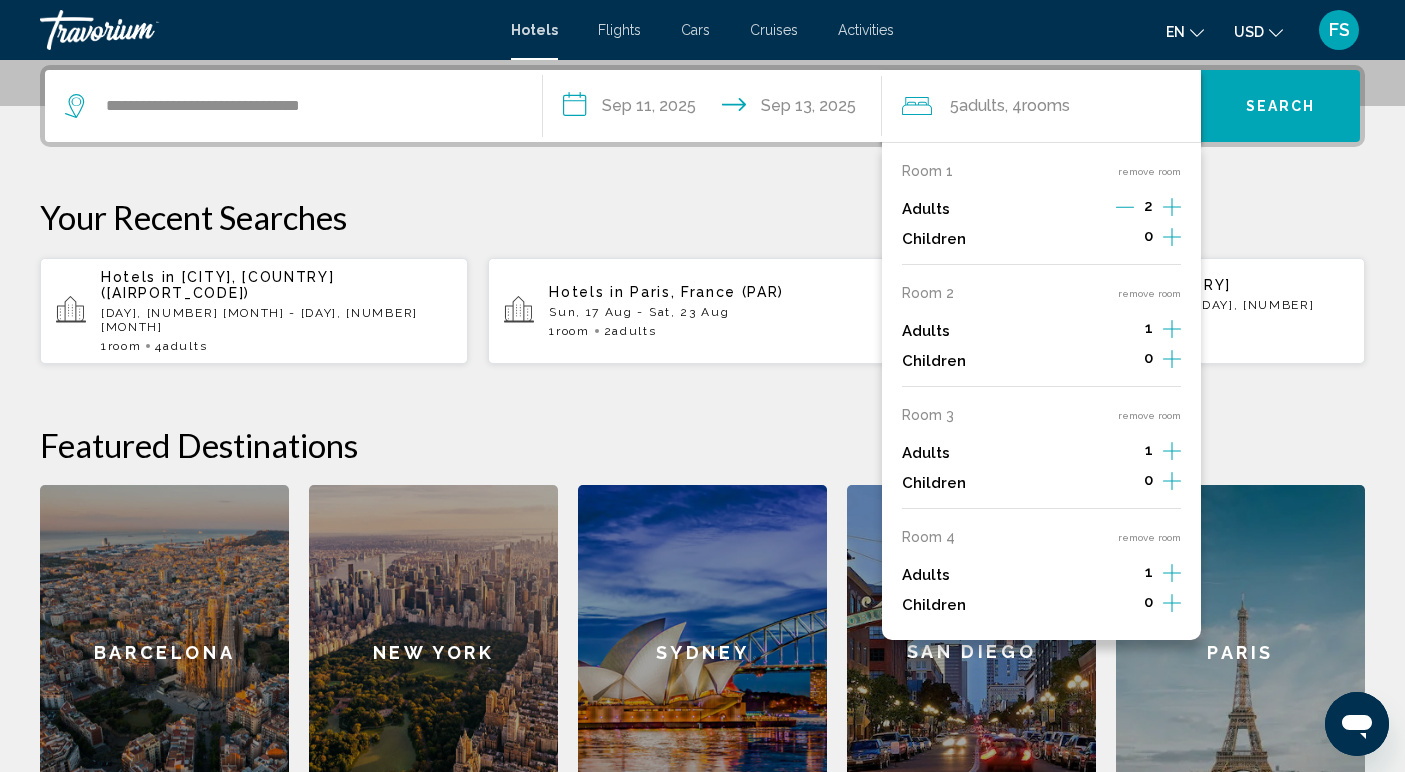 click on "remove room" at bounding box center (1149, 171) 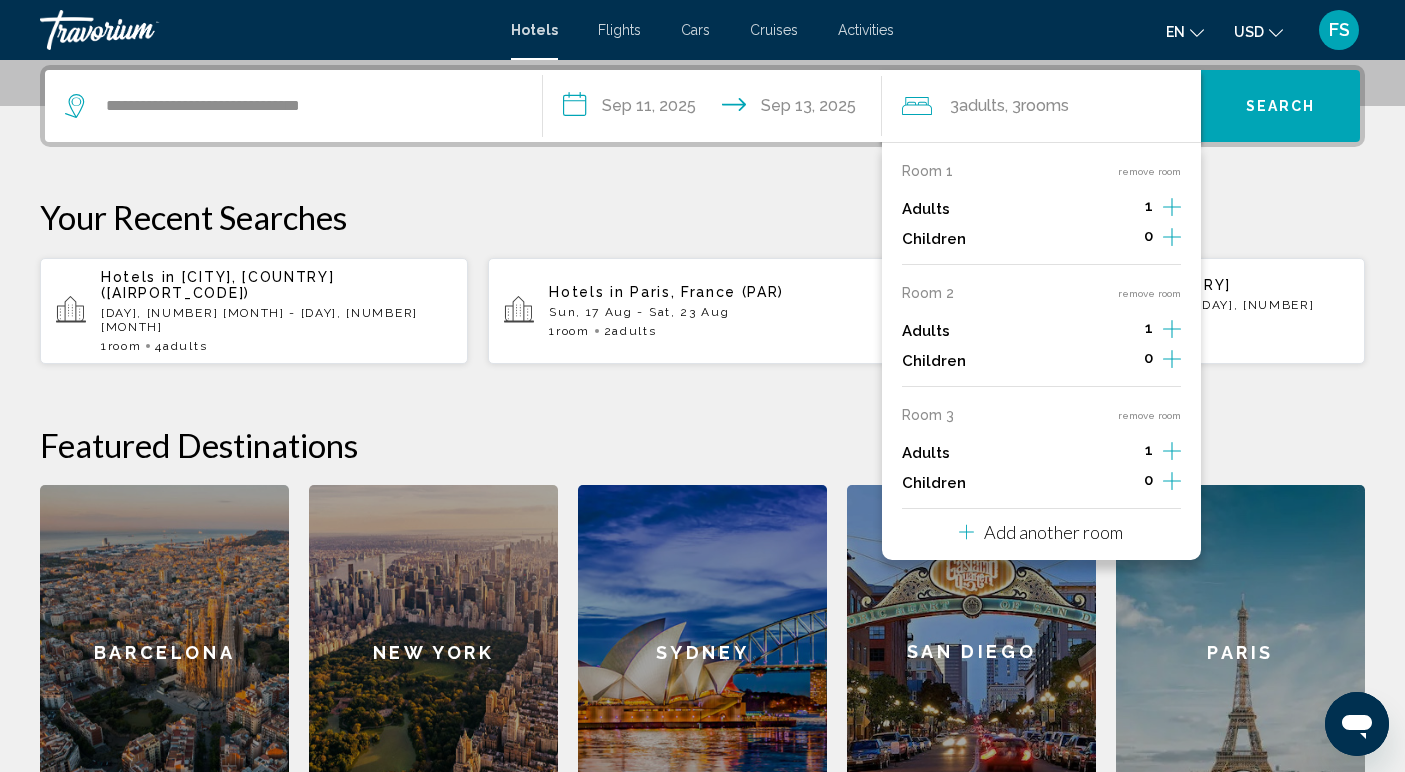 click on "remove room" at bounding box center (1149, 171) 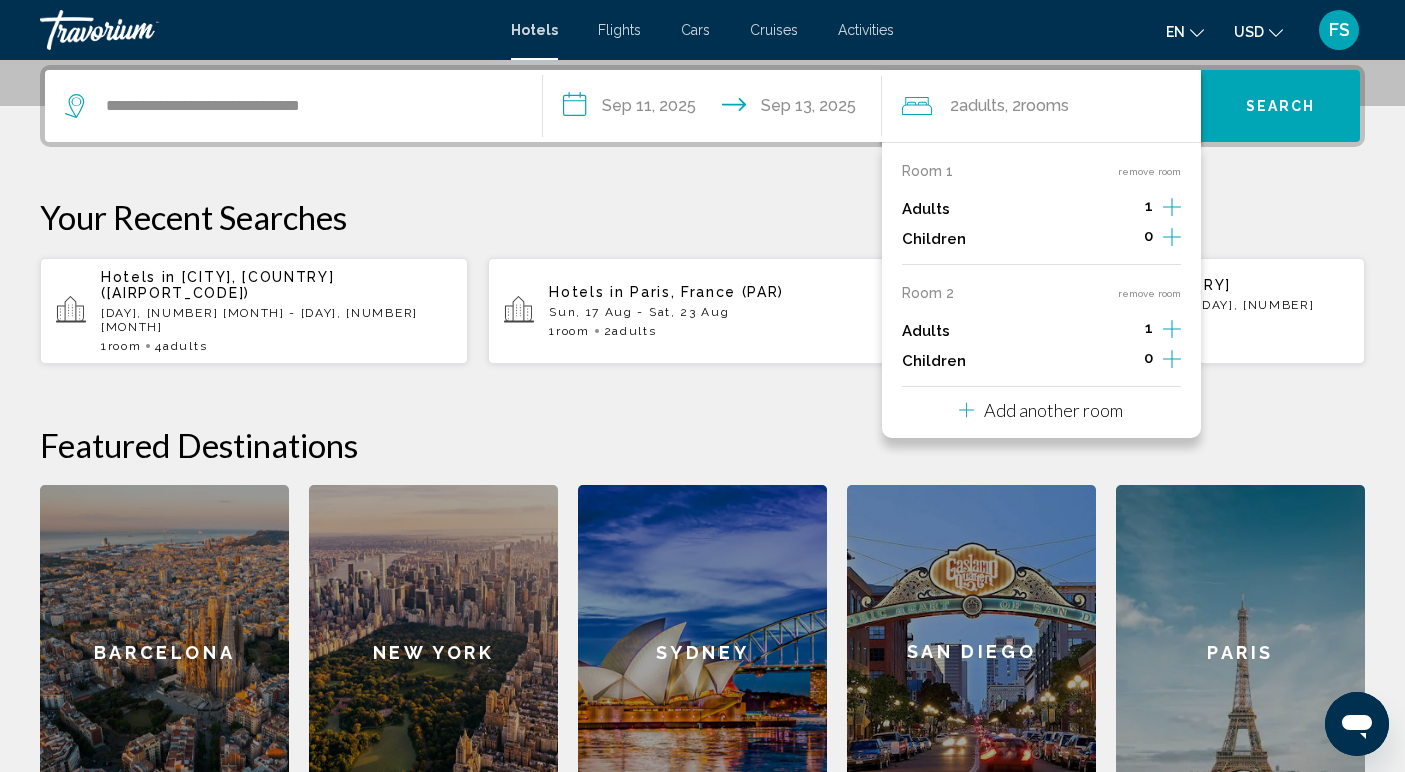 click on "remove room" at bounding box center [1149, 171] 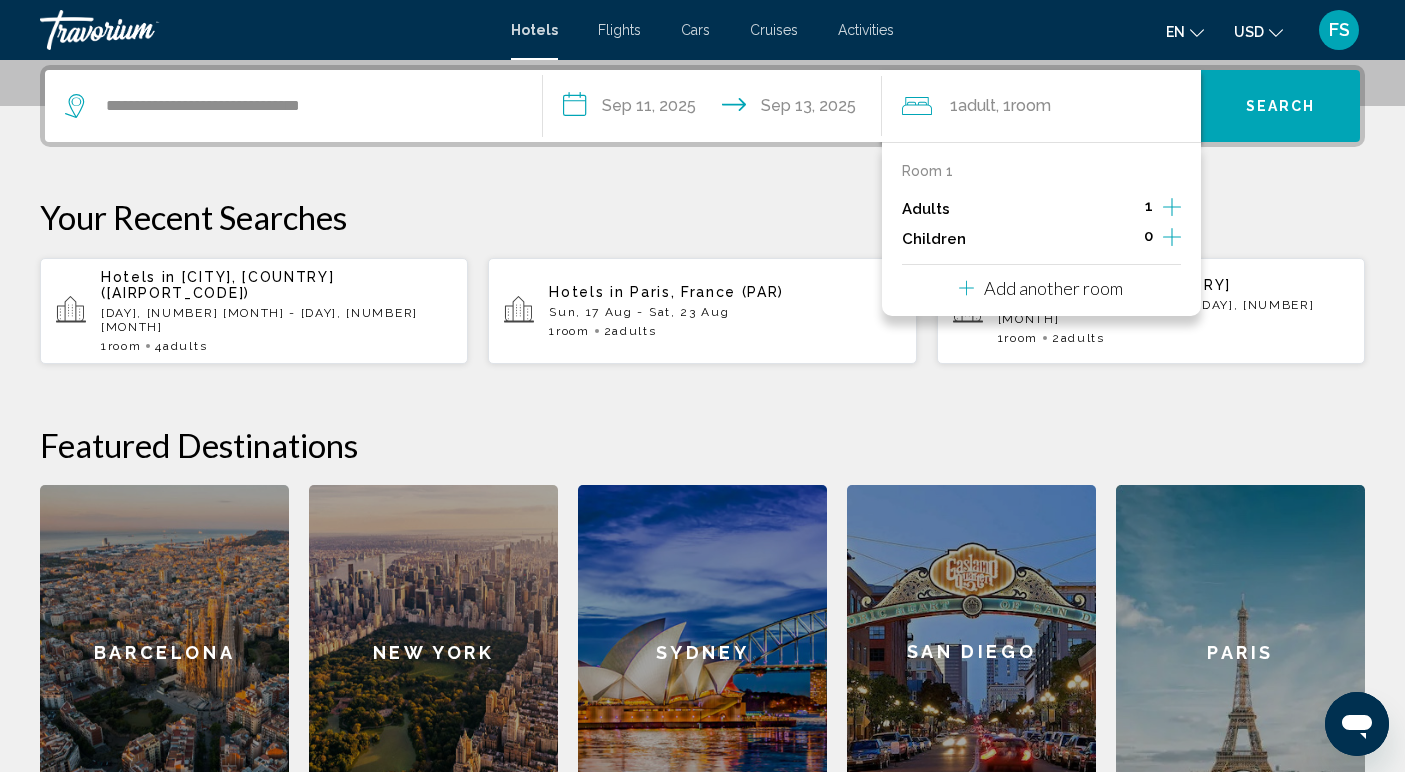 click on "Search" at bounding box center (1281, 107) 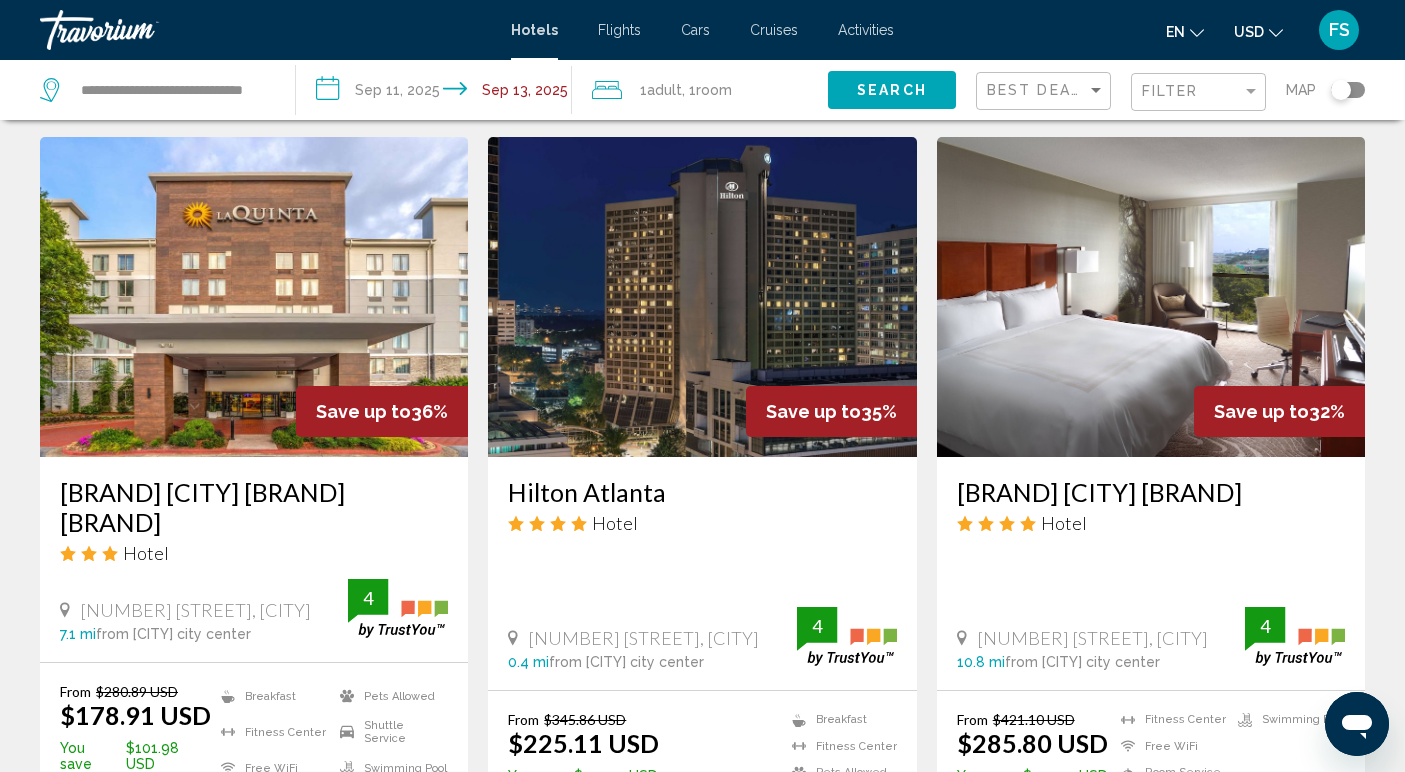 scroll, scrollTop: 754, scrollLeft: 0, axis: vertical 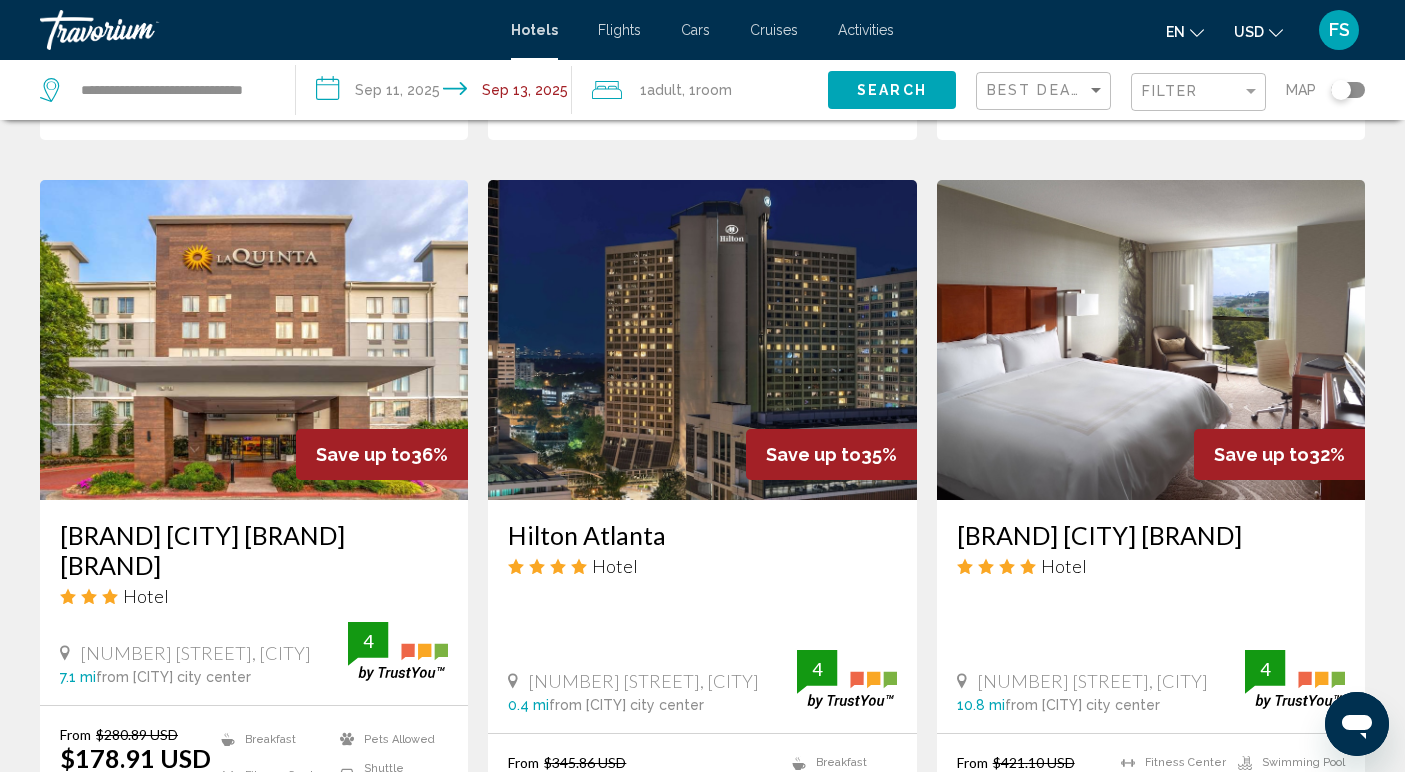 click on "Filter" 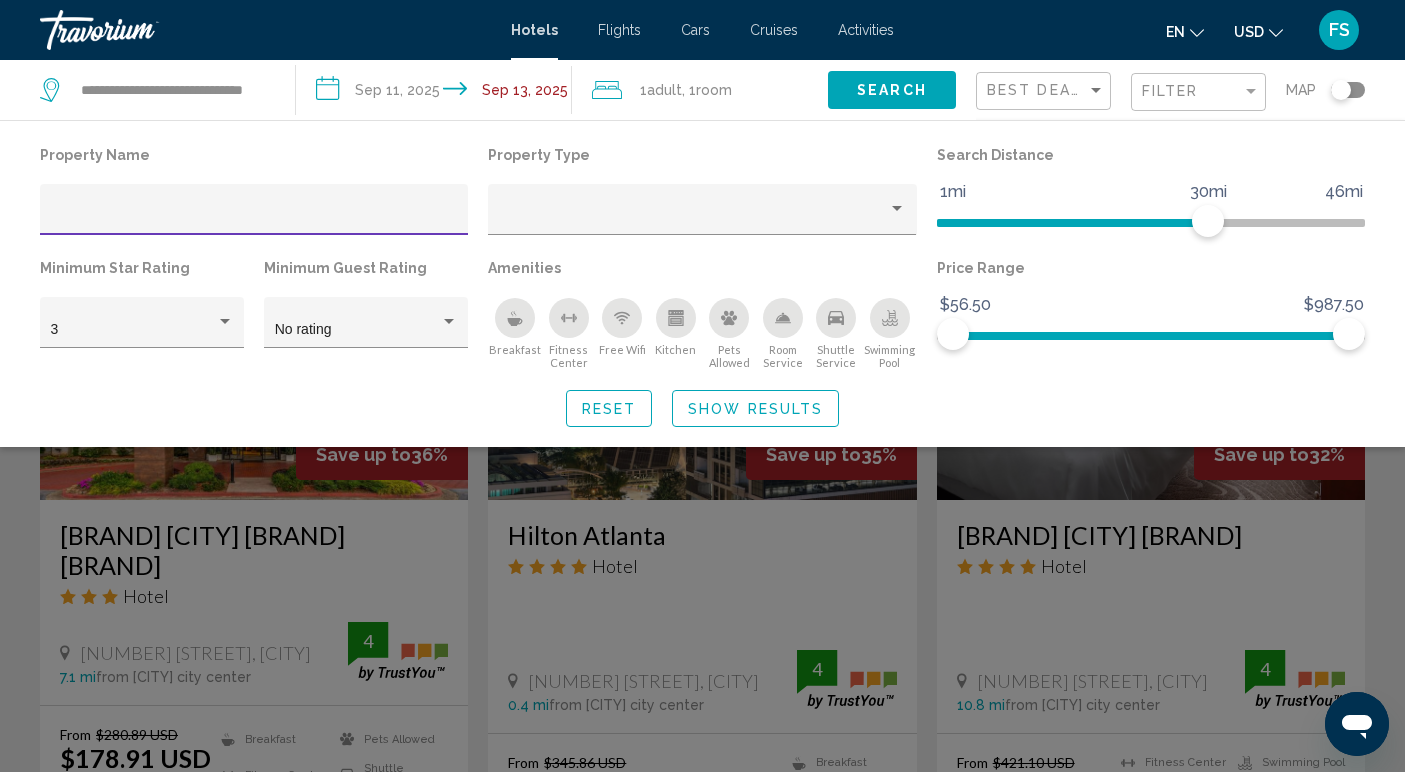 click 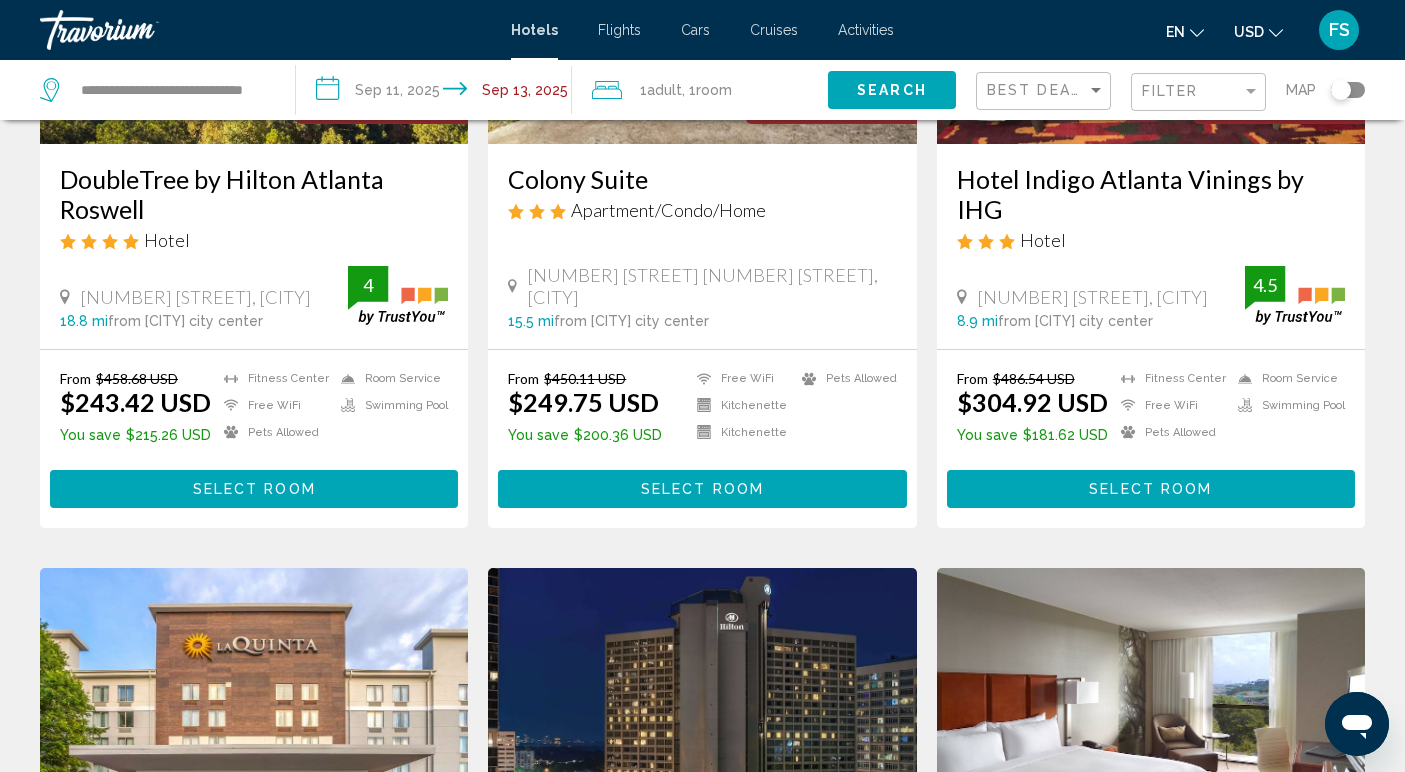scroll, scrollTop: 327, scrollLeft: 0, axis: vertical 